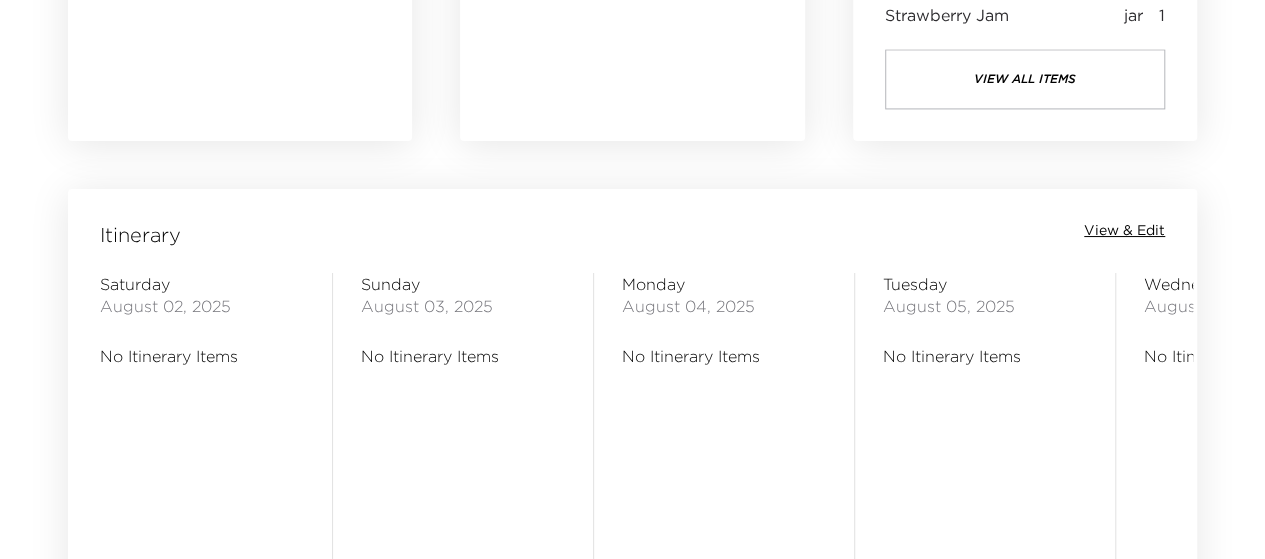 scroll, scrollTop: 1480, scrollLeft: 0, axis: vertical 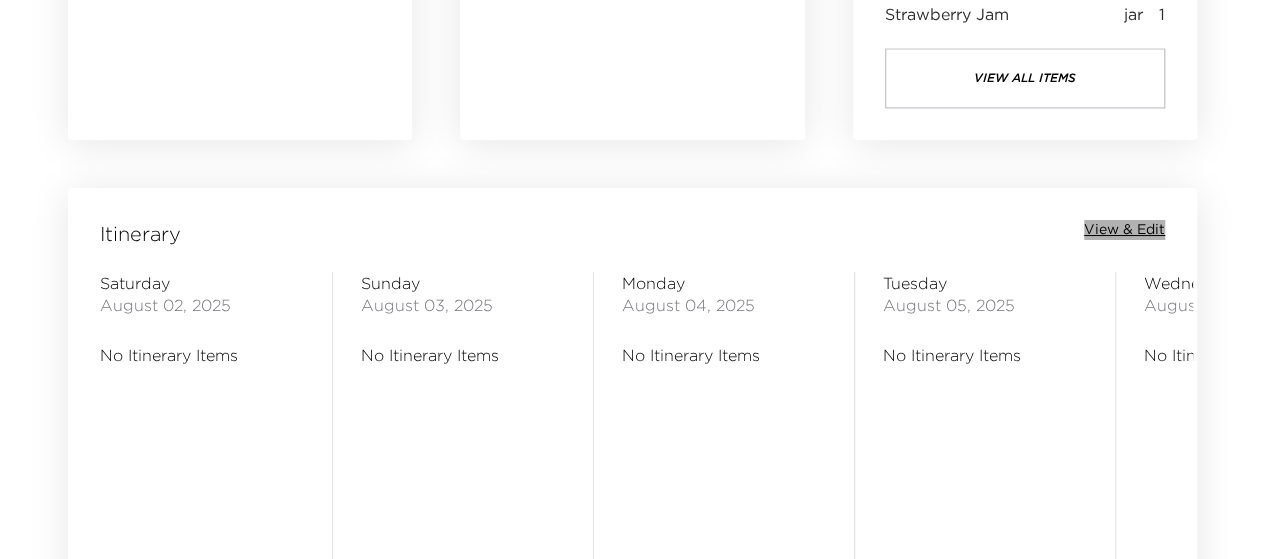 click on "View & Edit" at bounding box center [1124, 230] 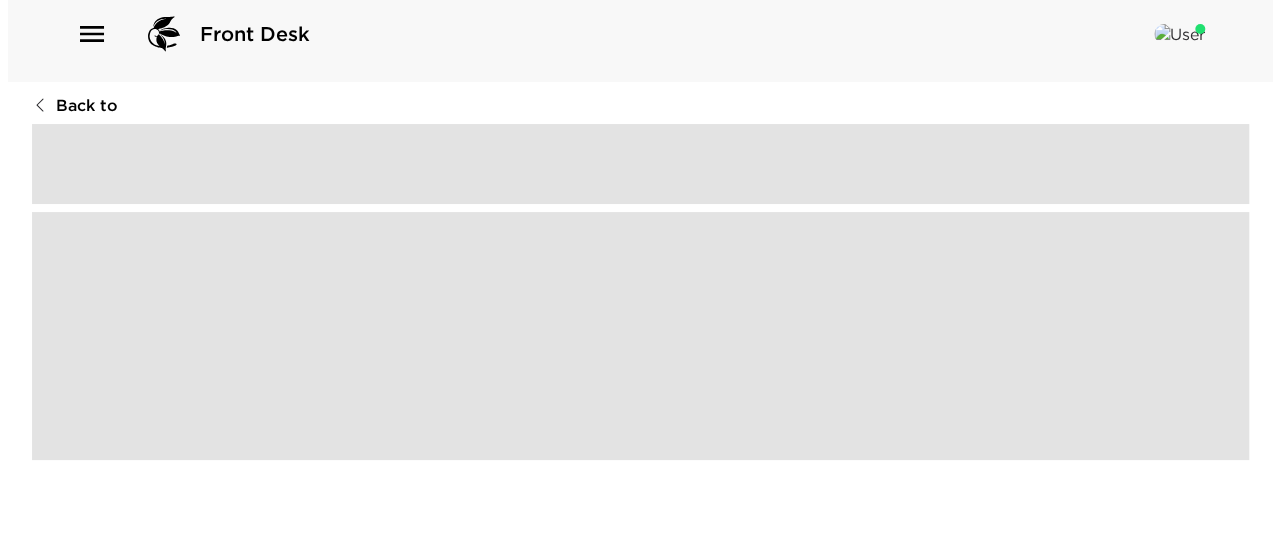 scroll, scrollTop: 0, scrollLeft: 0, axis: both 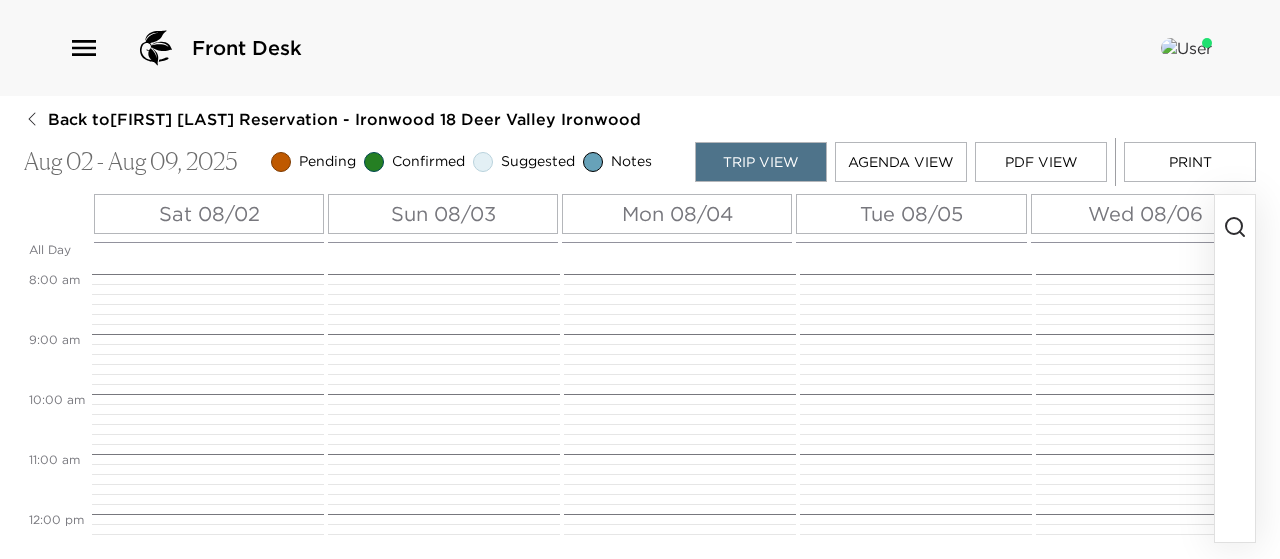 click on "Sat 08/02" at bounding box center (209, 214) 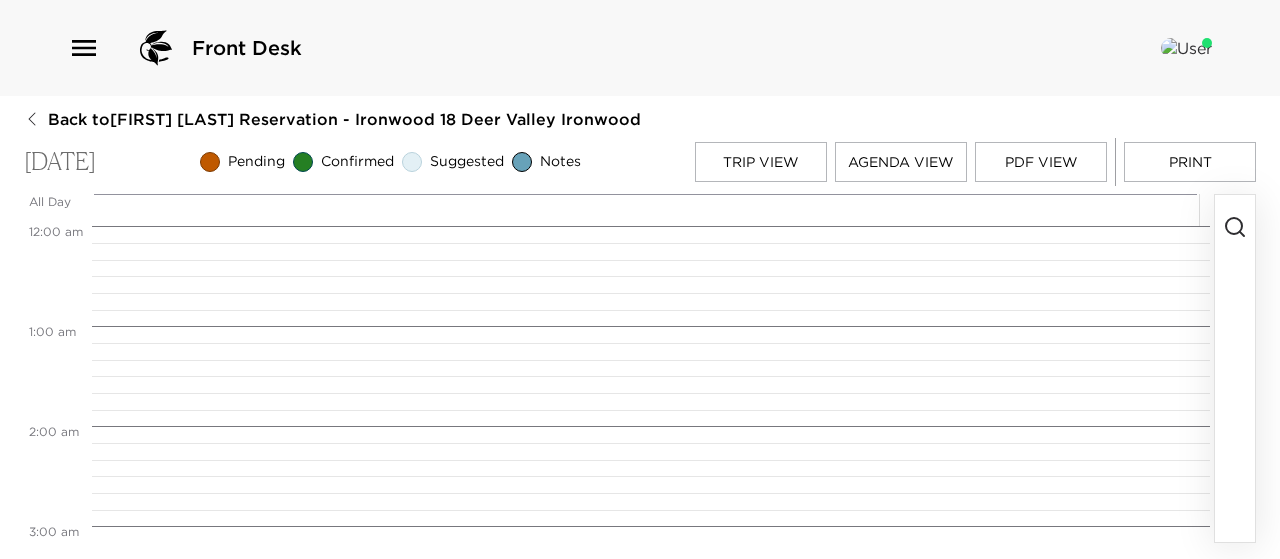 scroll, scrollTop: 800, scrollLeft: 0, axis: vertical 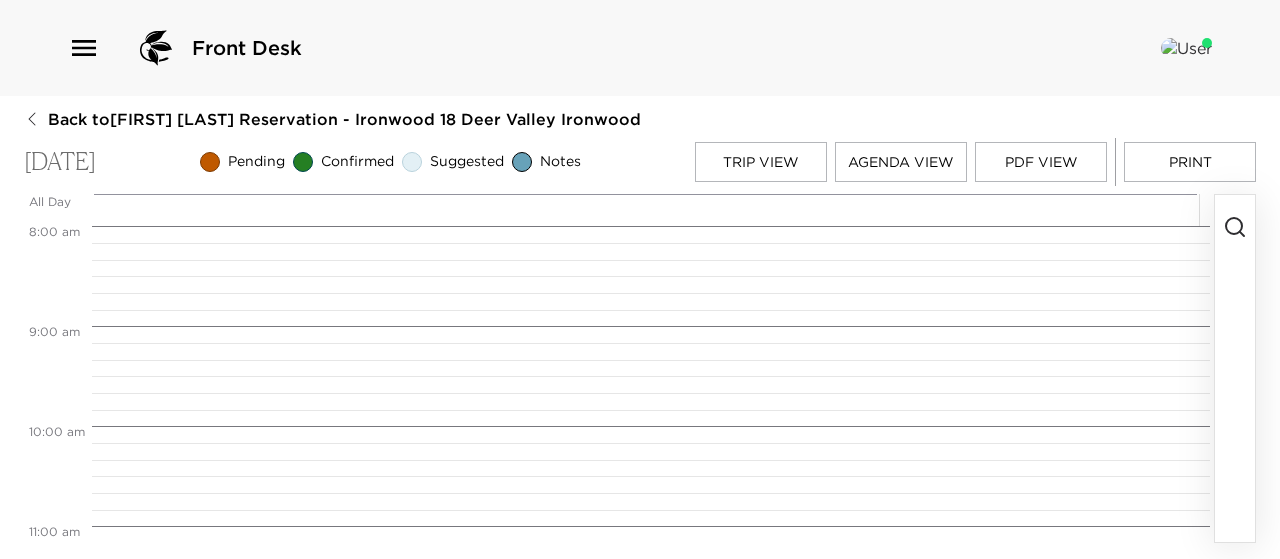click 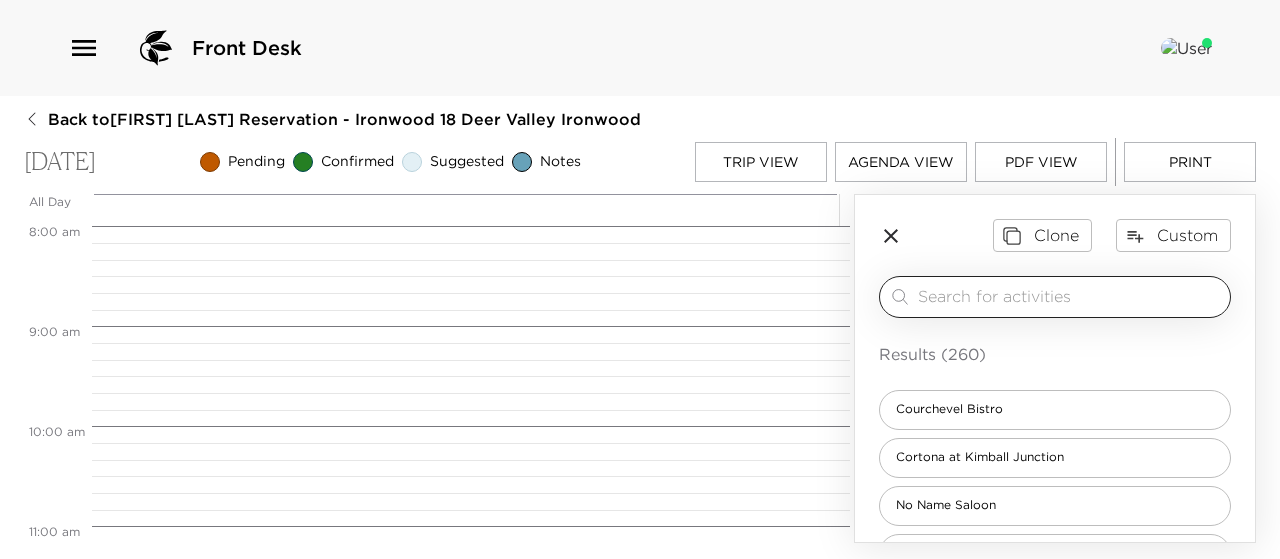 click at bounding box center [1070, 296] 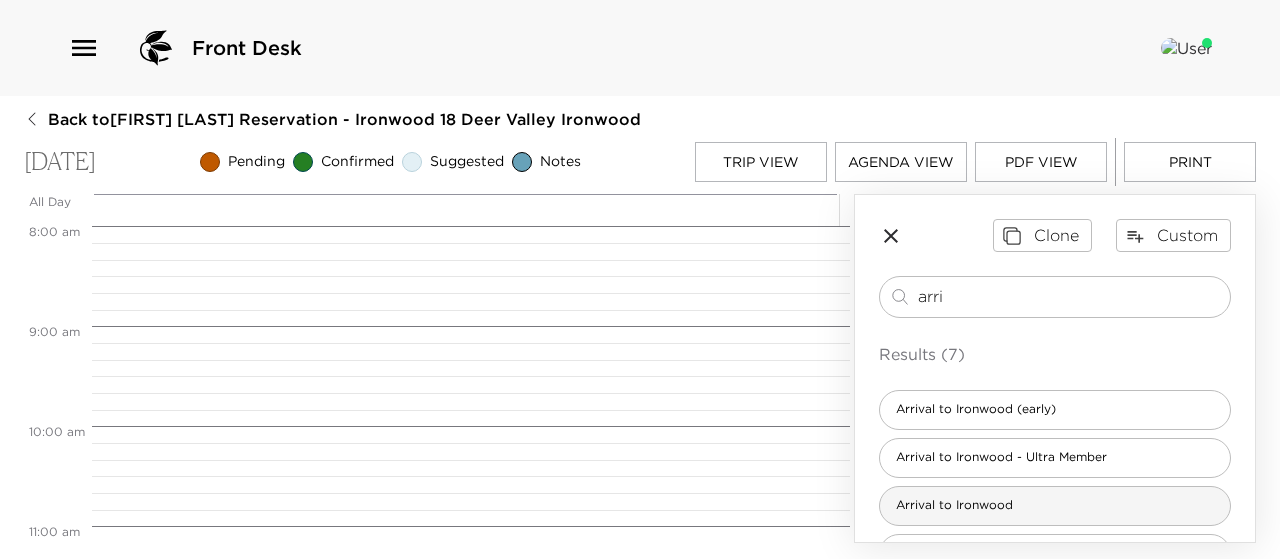 type on "arri" 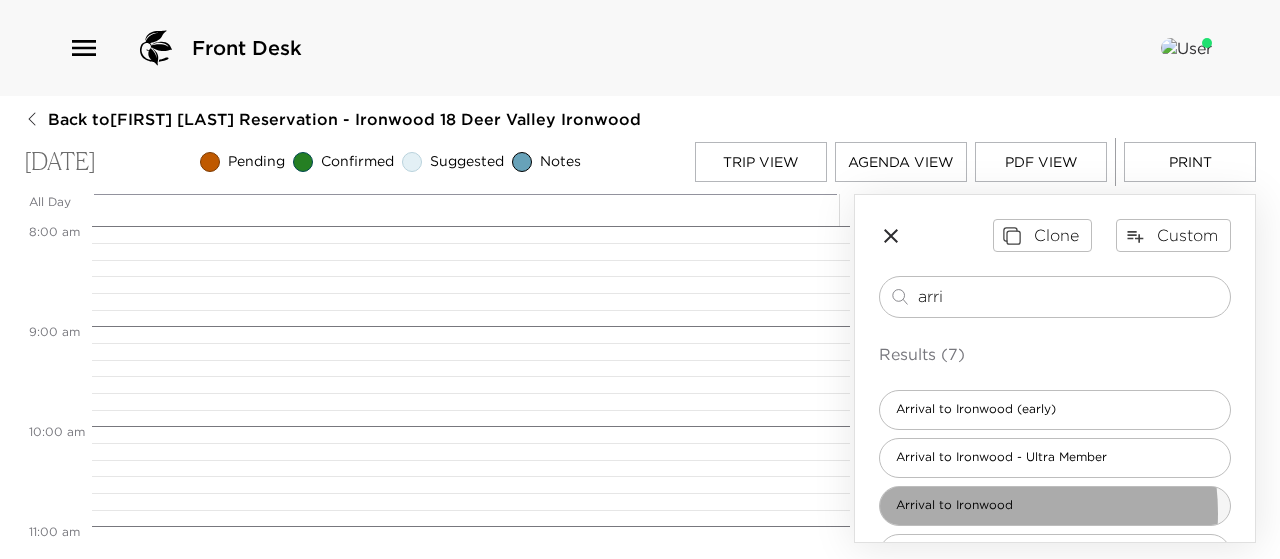 click on "Arrival to Ironwood" at bounding box center [954, 505] 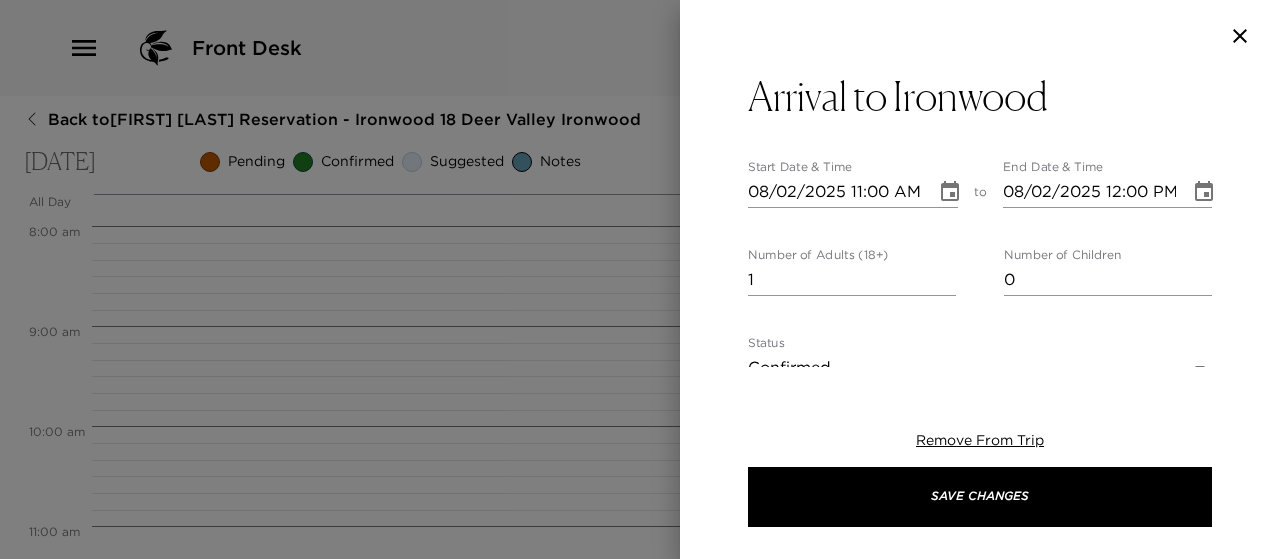 type on "We are expecting your arrival today. Please confirm your arrival time with us. If a concierge is not present for your arrival, they will leave a key underneath the doormat along with providing the garage code for you to let yourself in. Your concierge will follow up with you to touch base about your stay. Please note our concierge team is available from 9:00am - 6:00pm daily. Due to the location of the Ironwood residences, we do not have a concierge office on site, therefor may not always be physically present during business hours. We will be your dedicated concierge team for your stay and look forward to assisting you with any reservations, recommendations, or advice that you may need. We are here to make your stay as enjoyable as possible.
Ironwood Address:
[NUMBER] [STREET], [CITY], [STATE] [POSTAL_CODE]
Concierge Team:
[FIRST] [LAST] [PHONE]
[FIRST] [LAST] [PHONE]
[FIRST] [LAST] [PHONE]" 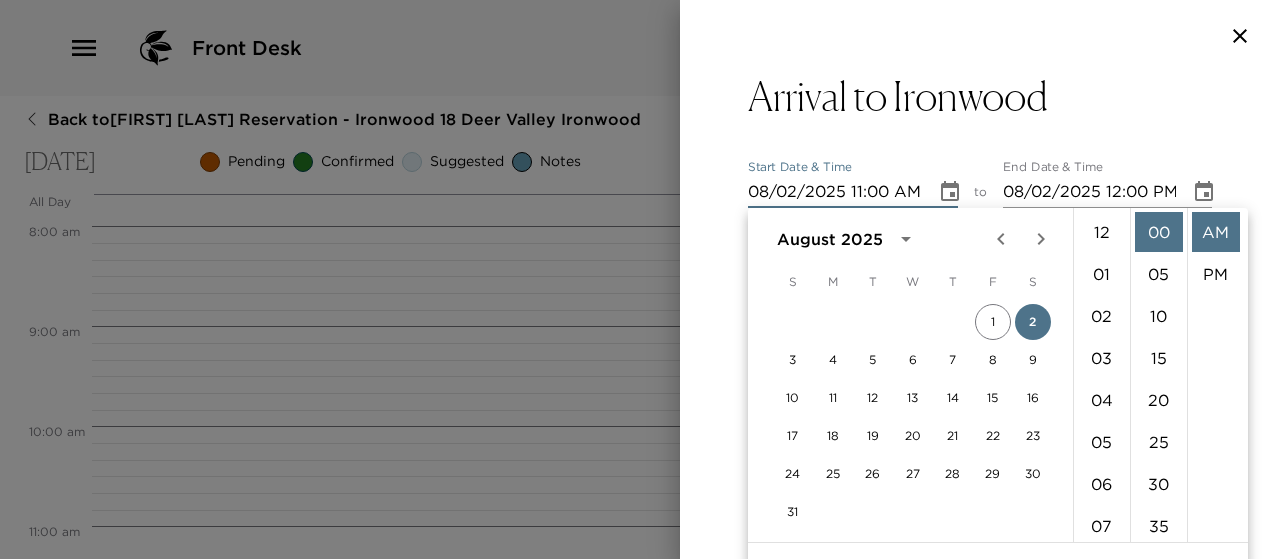 scroll, scrollTop: 462, scrollLeft: 0, axis: vertical 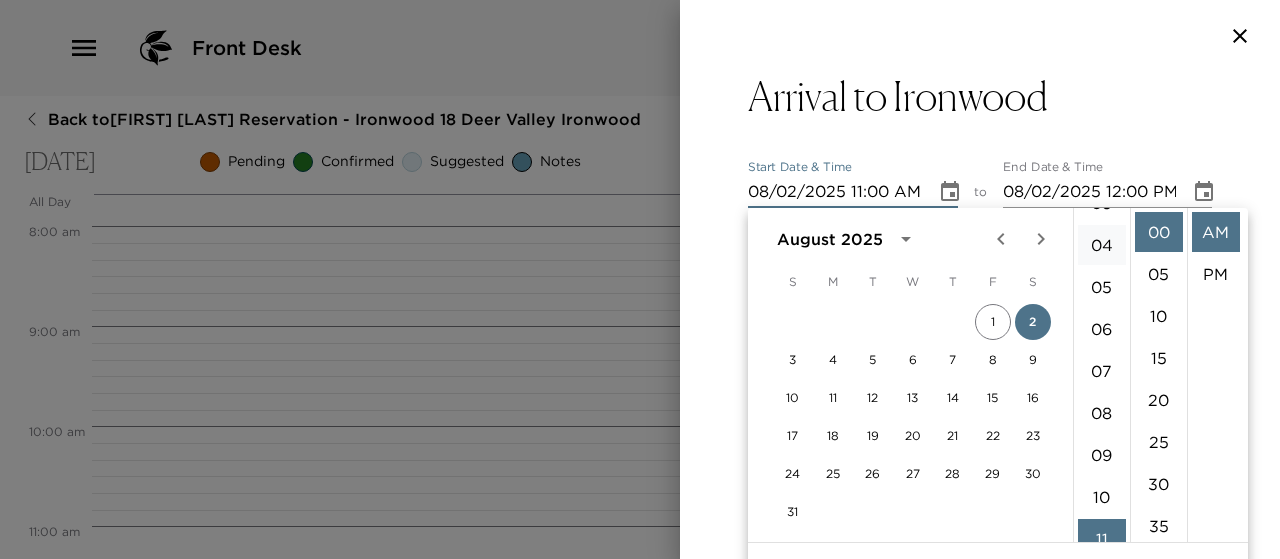 click on "04" at bounding box center (1102, 245) 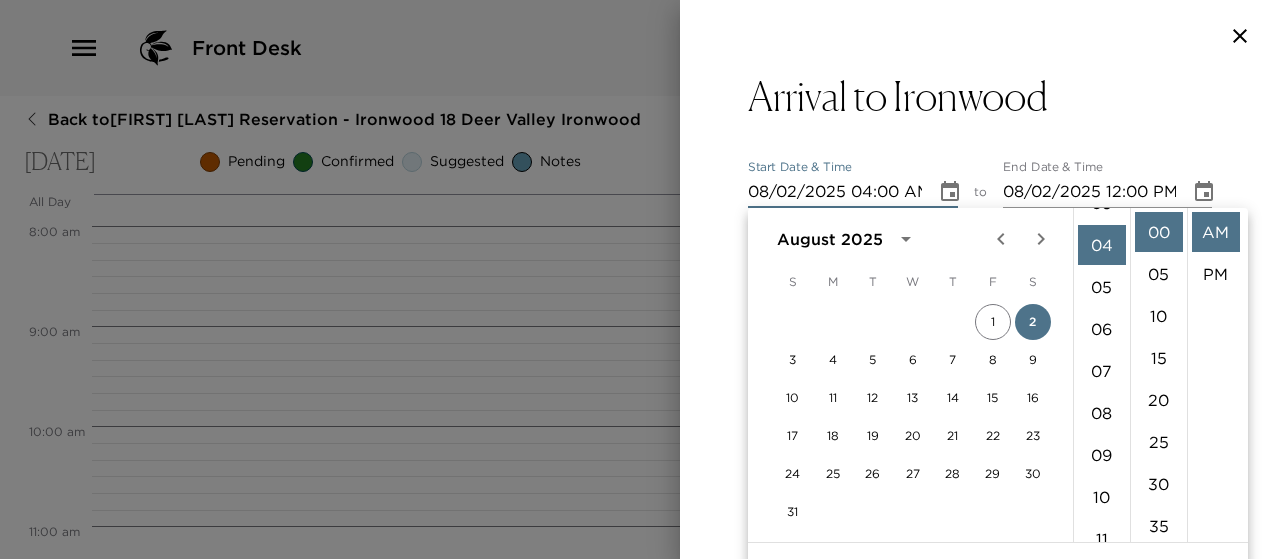 scroll, scrollTop: 168, scrollLeft: 0, axis: vertical 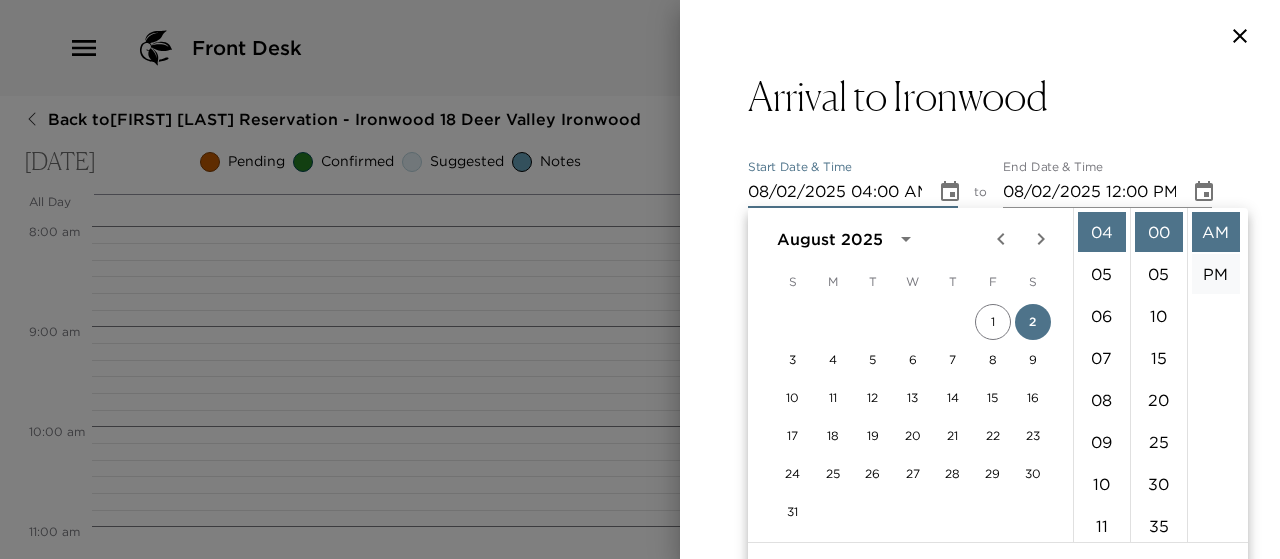 click on "PM" at bounding box center (1216, 274) 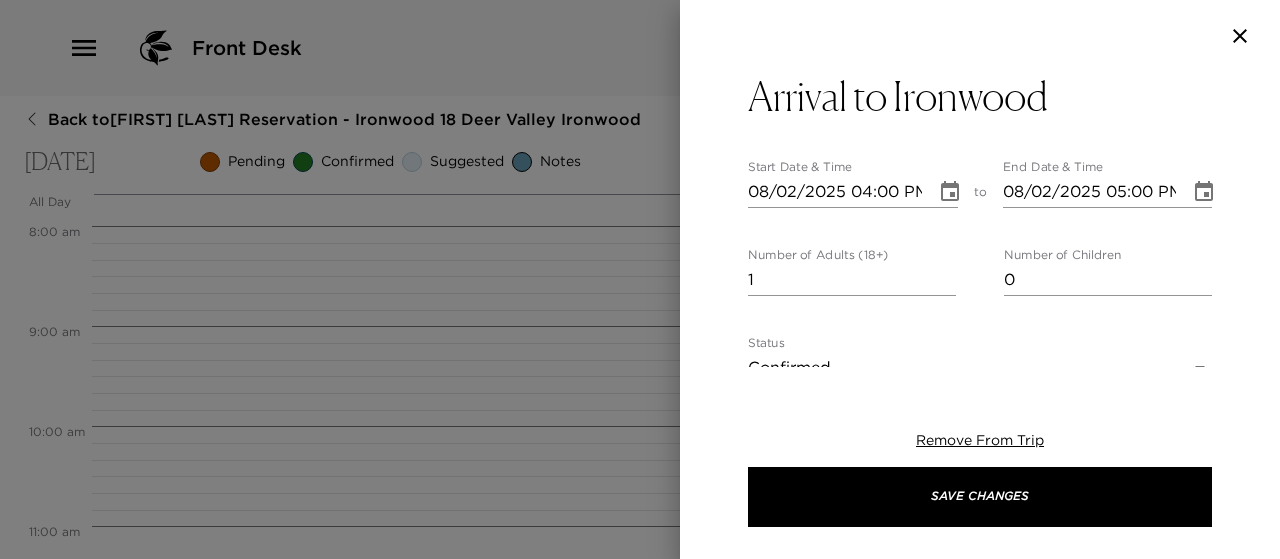 scroll, scrollTop: 42, scrollLeft: 0, axis: vertical 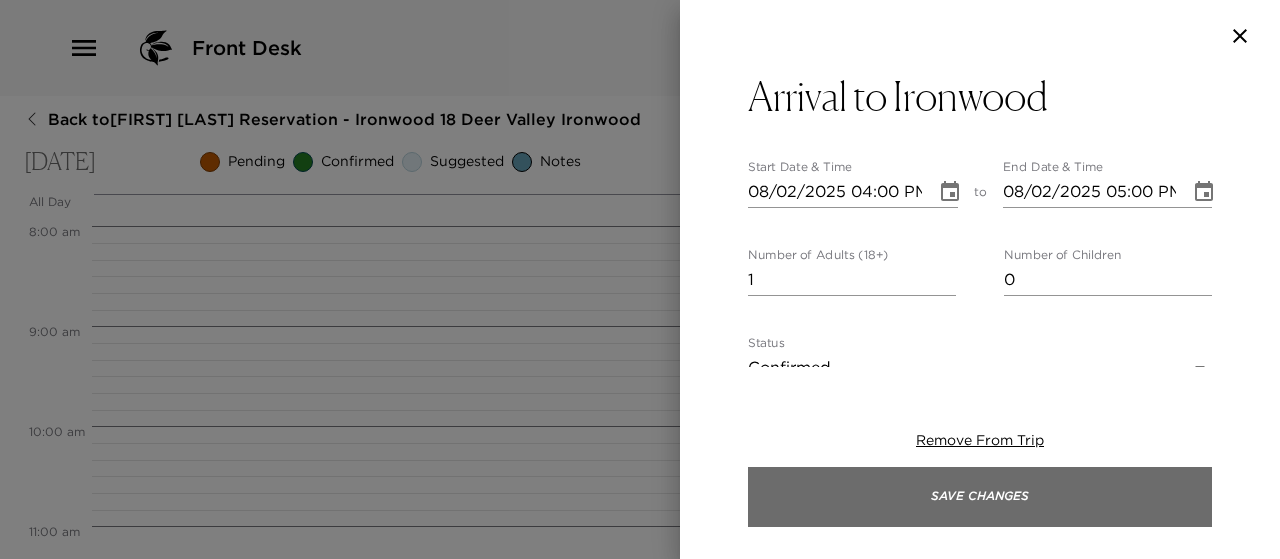 click on "Save Changes" at bounding box center [980, 497] 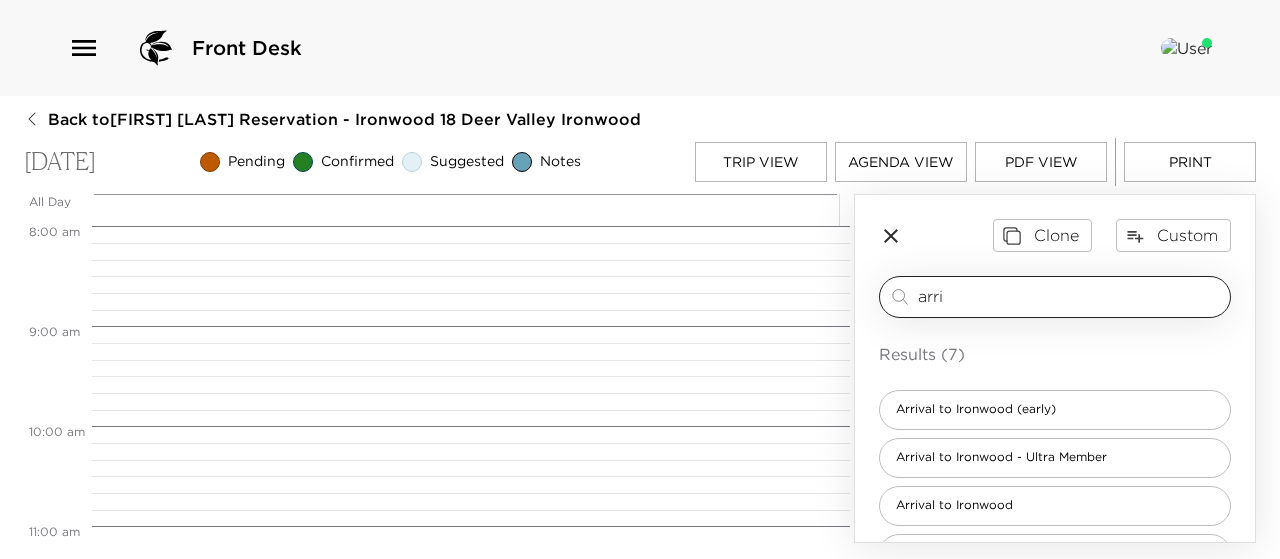 click on "arri" at bounding box center [1070, 296] 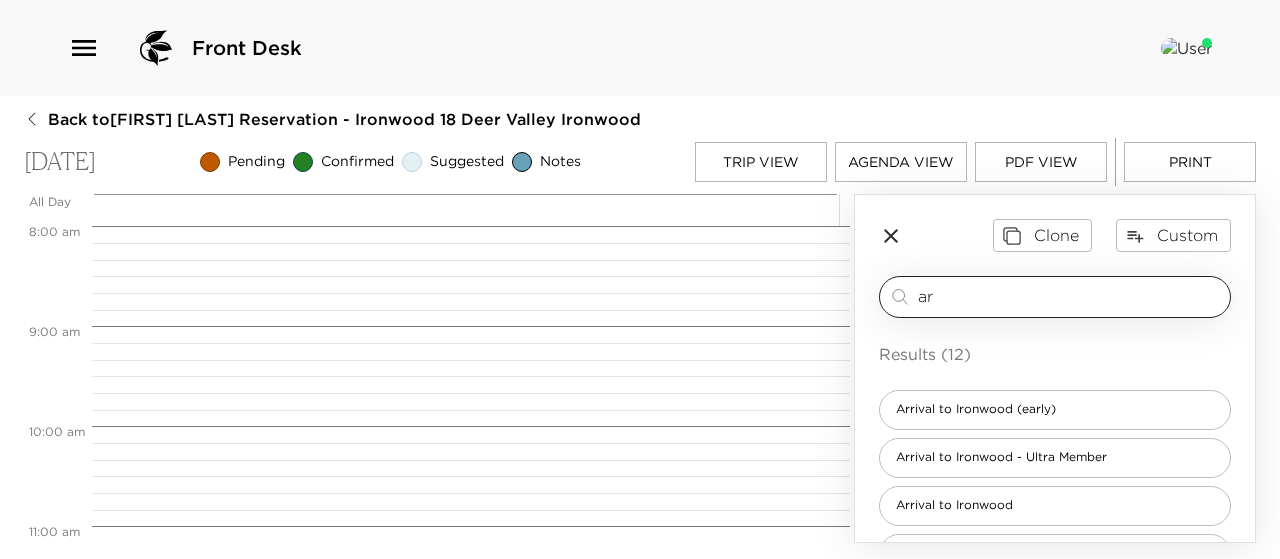 type on "a" 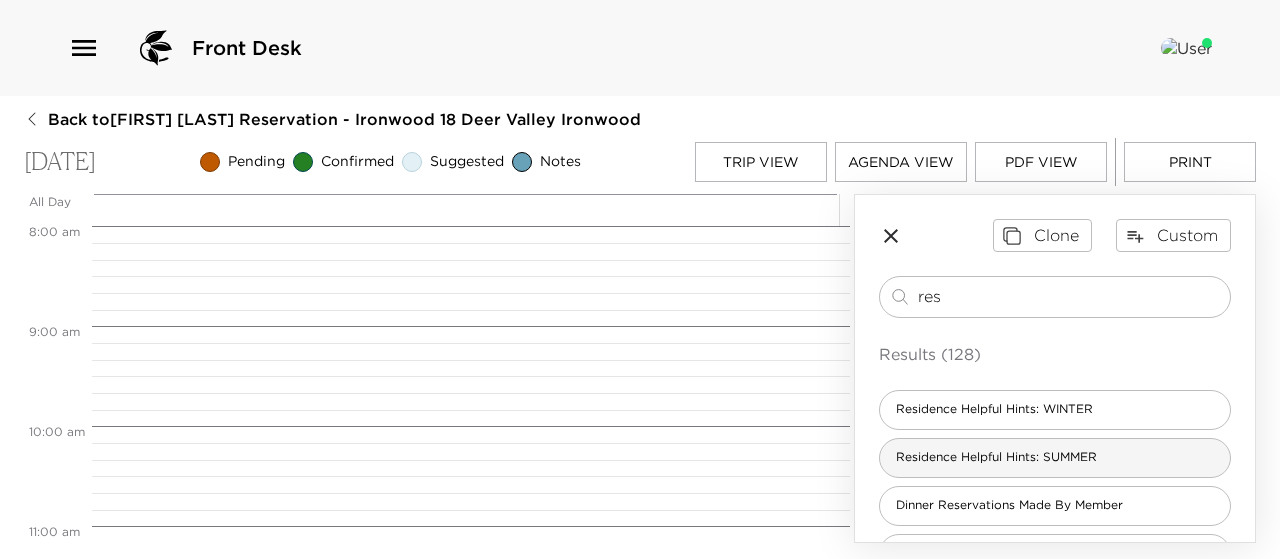 type on "res" 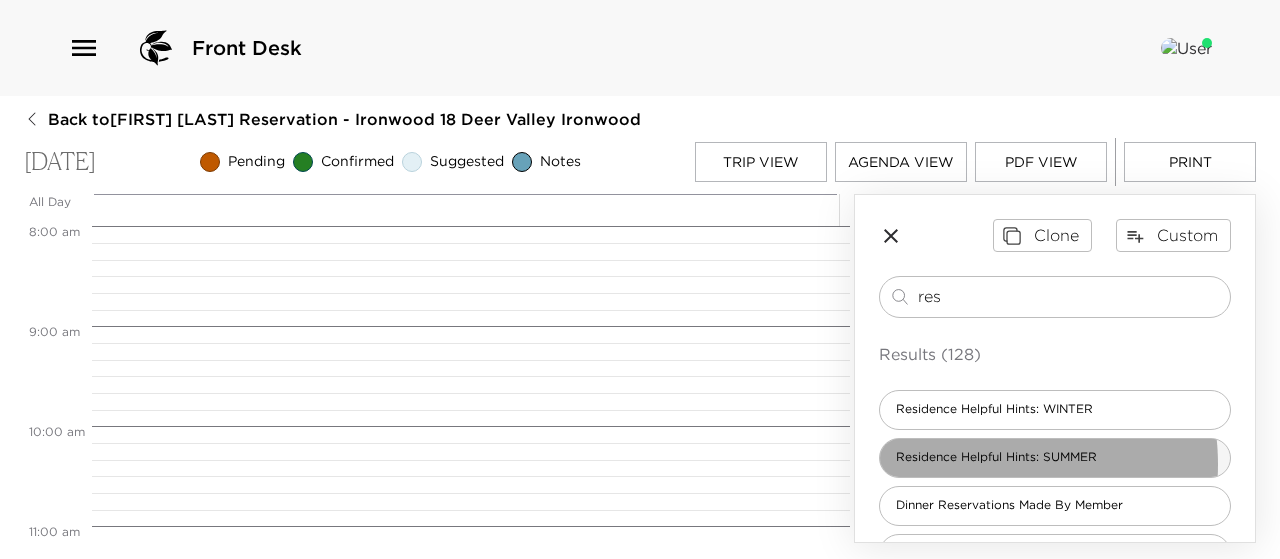 click on "Residence Helpful Hints: SUMMER" at bounding box center (996, 457) 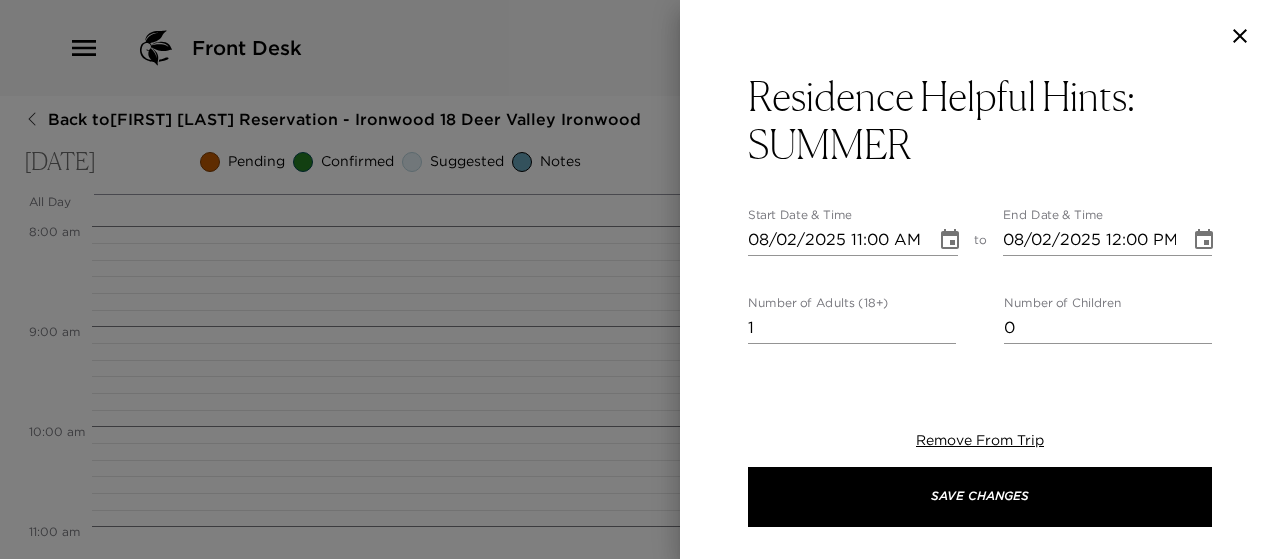 type on "Welcome to your Deer Valley home! For your convenience we have supplied you with the top points you should be aware of in your residence. - As is typical in mountain homes, your residence does not have air conditioning. There is a central fan in the residence, as well as fans in each bedroom closet. We recommend leaving your windows open as well to allow the mountain breezes to cool your home. - When utilizing your residence grill, please leave the the grill cover off after cooking so that housekeeping may be alerted to clean it during your next service. - AT&T, and some other cell phone carriers, have poor cell phone reception at the Ironwood residences. Email functionality should not be affected, but text messaging and calls are limited. The residence phone is available for your use at no charge. - In an effort to continue Exclusive Resorts' environmentally friendly initiatives, please note that we will only launder towels left on the floors of residence bathrooms; towels hung up will be left for your us..." 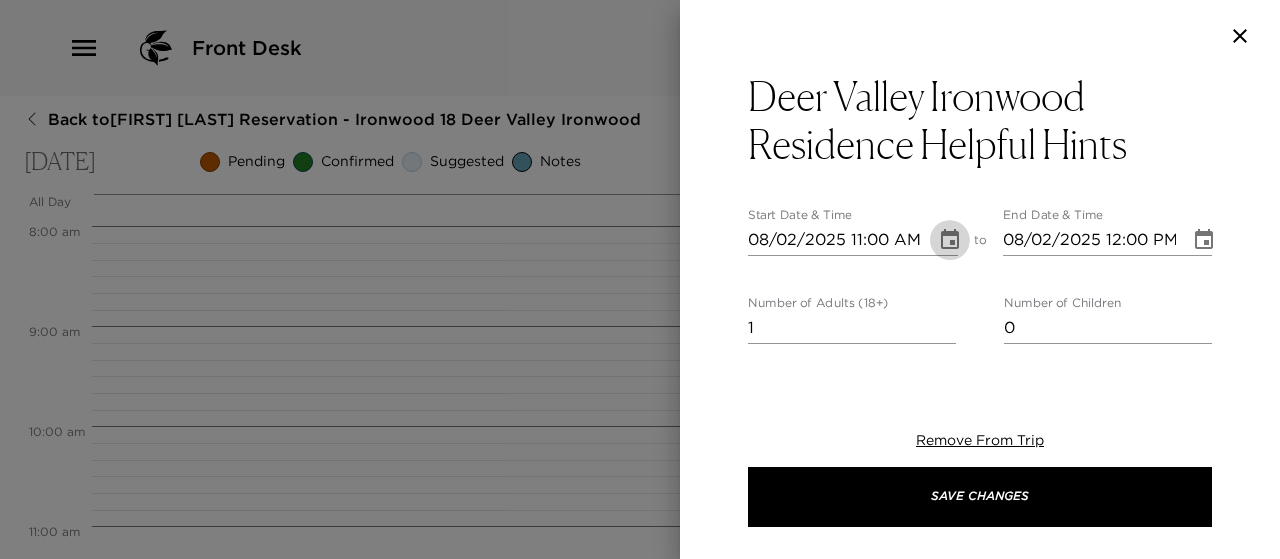 click 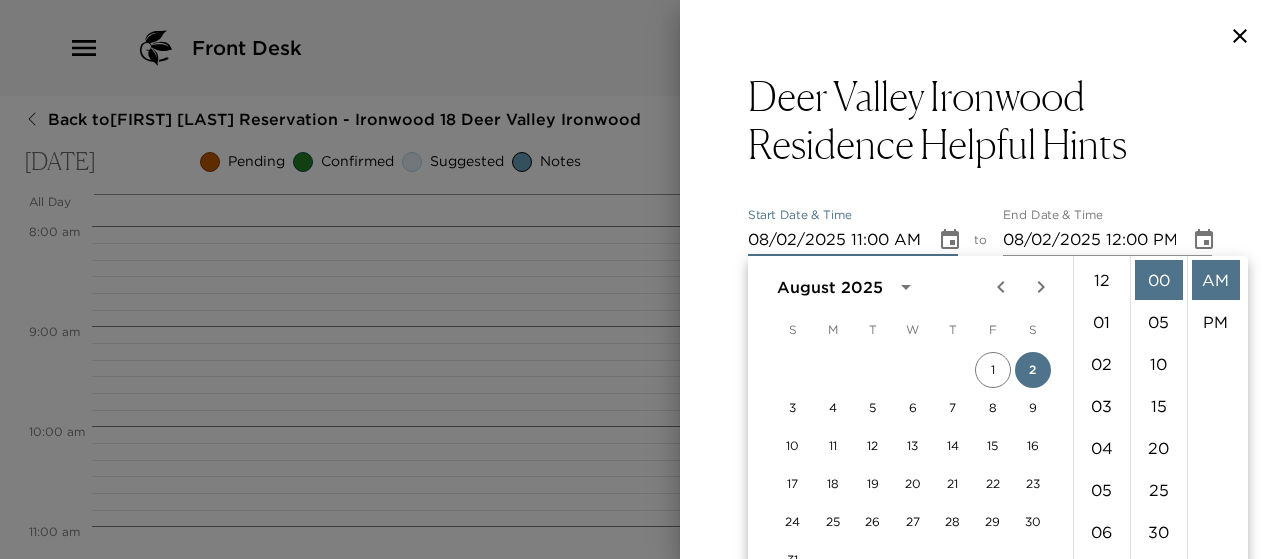 scroll, scrollTop: 462, scrollLeft: 0, axis: vertical 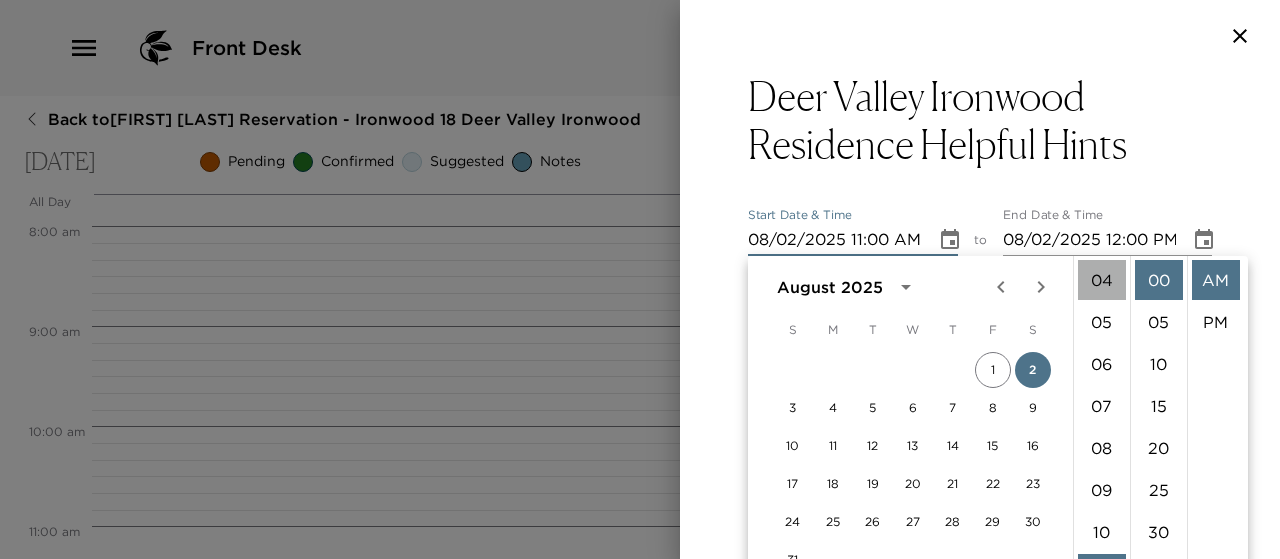 click on "04" at bounding box center [1102, 280] 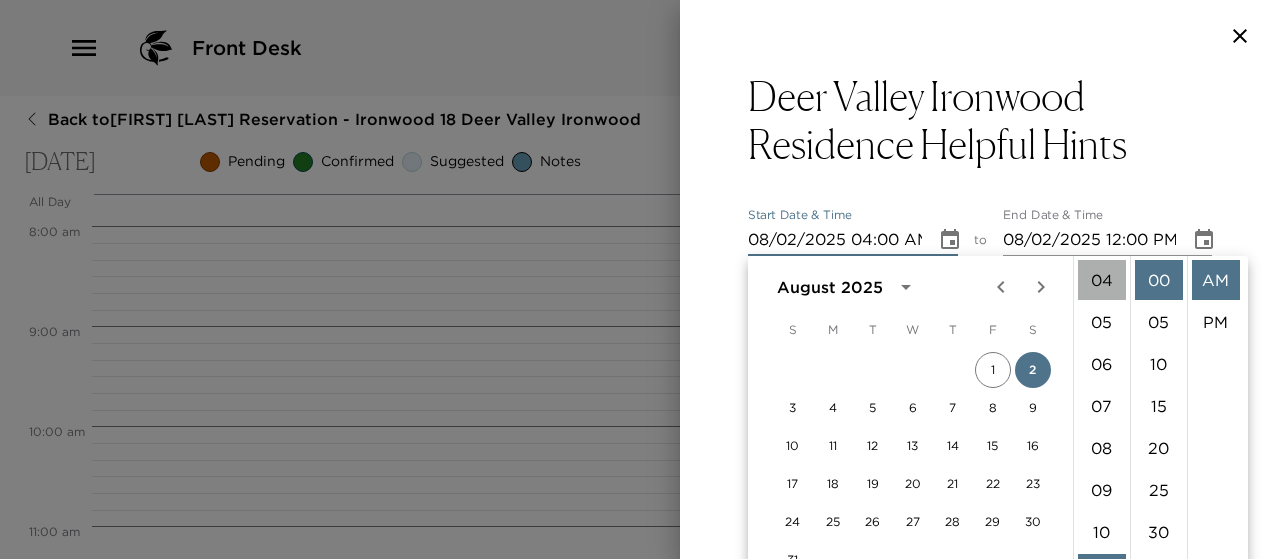 scroll, scrollTop: 168, scrollLeft: 0, axis: vertical 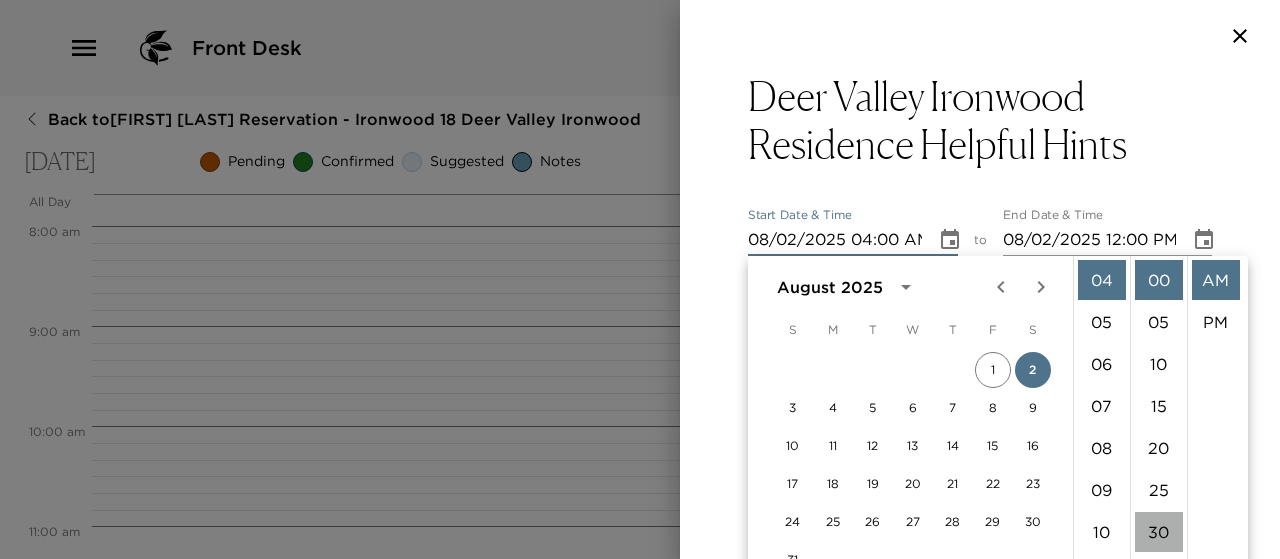 click on "30" at bounding box center (1159, 532) 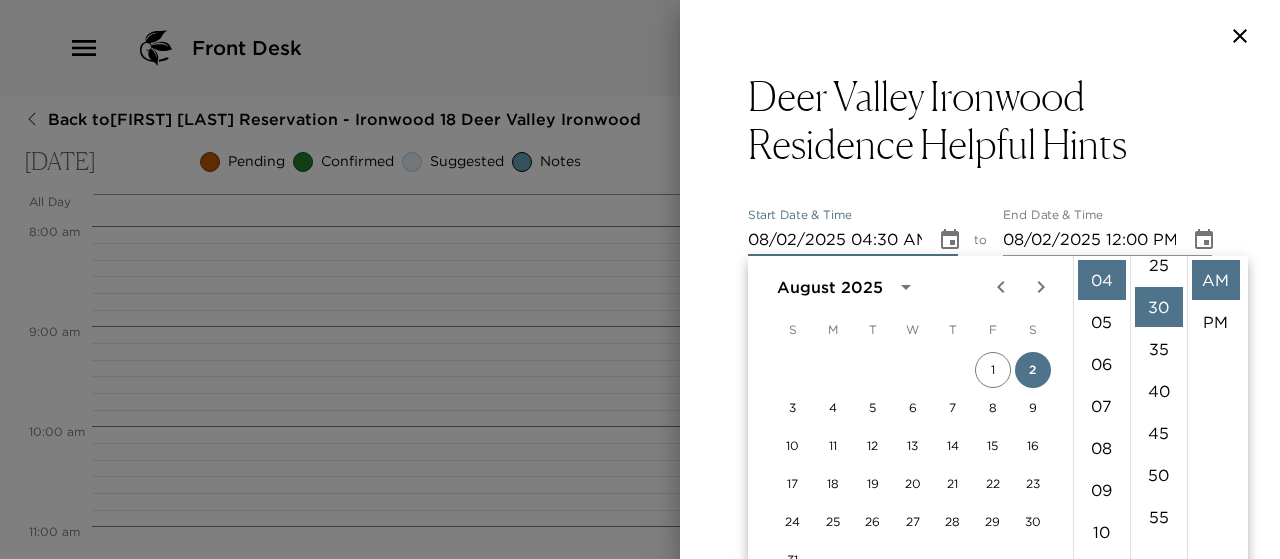 scroll, scrollTop: 252, scrollLeft: 0, axis: vertical 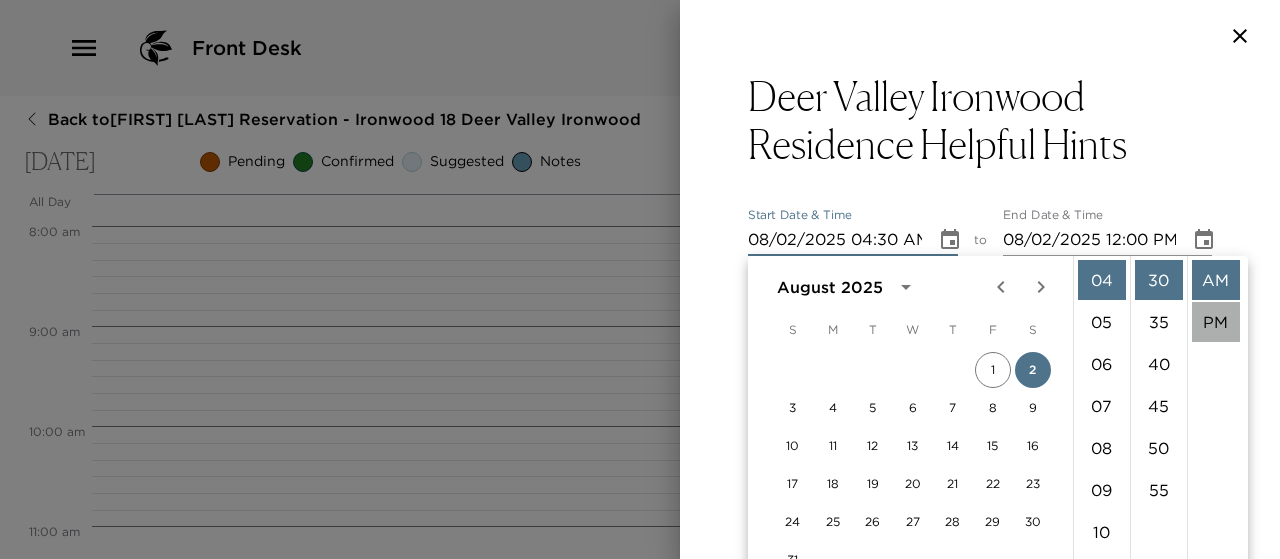 click on "PM" at bounding box center (1216, 322) 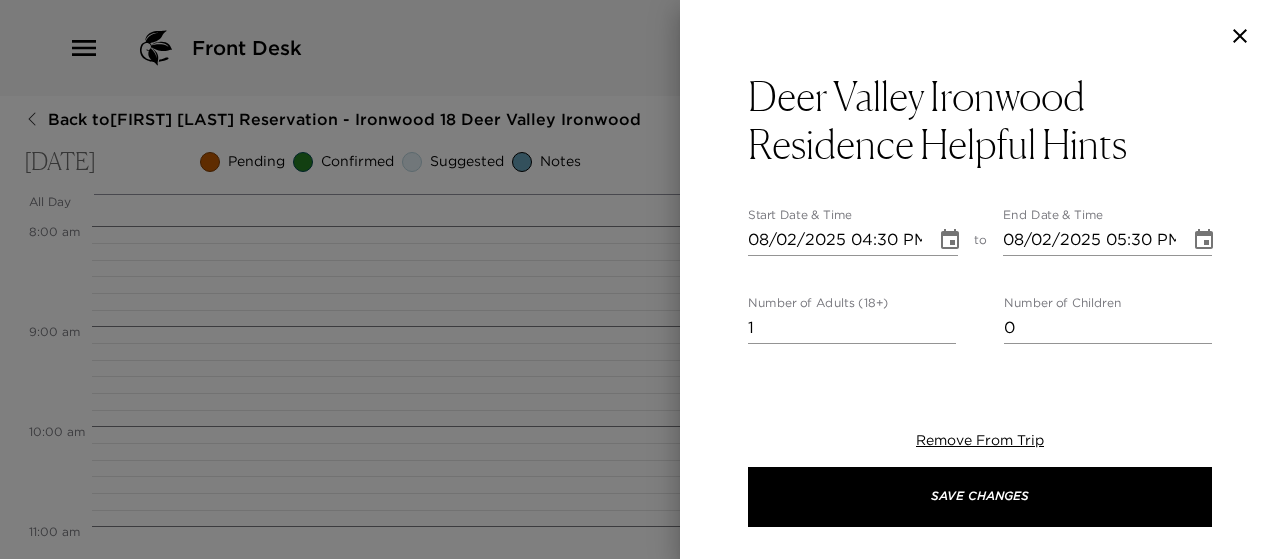 scroll, scrollTop: 42, scrollLeft: 0, axis: vertical 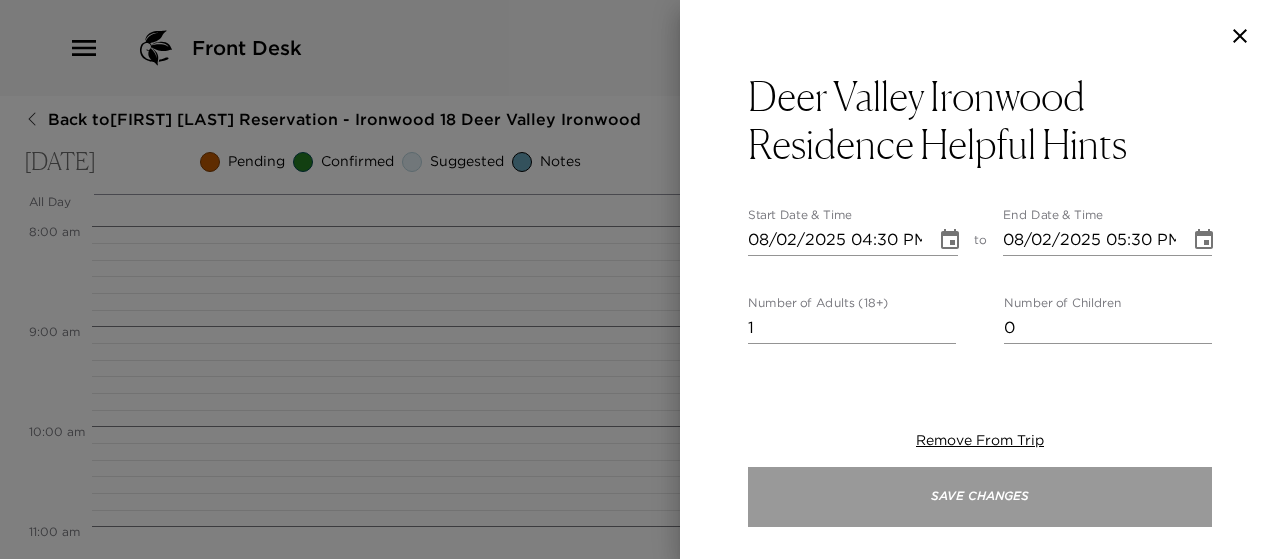 click on "Save Changes" at bounding box center (980, 497) 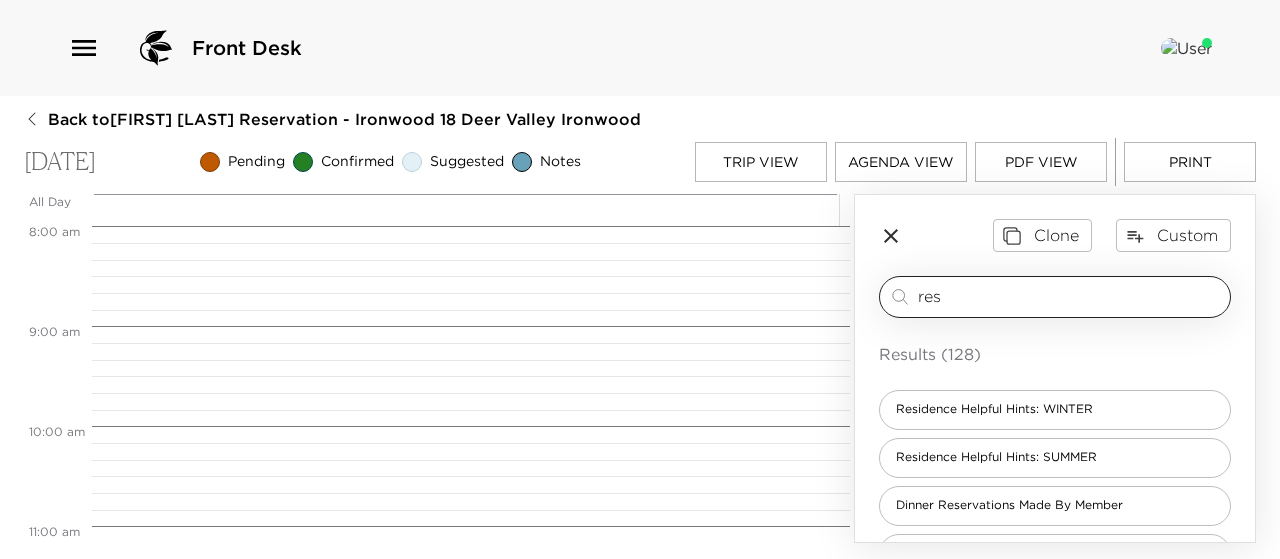 click on "res" at bounding box center [1070, 296] 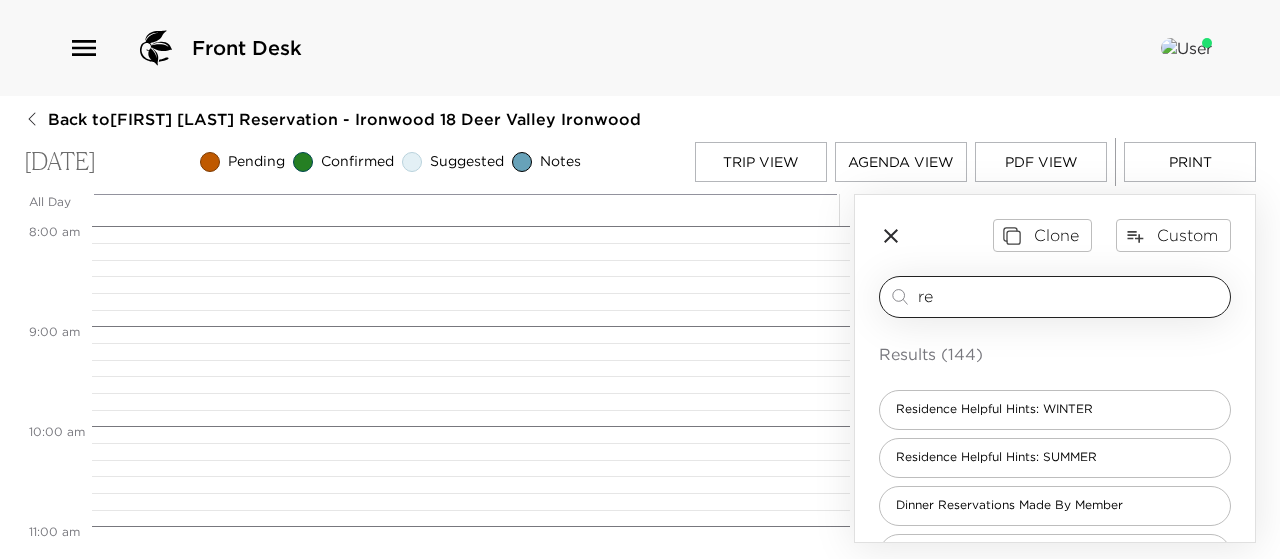 type on "r" 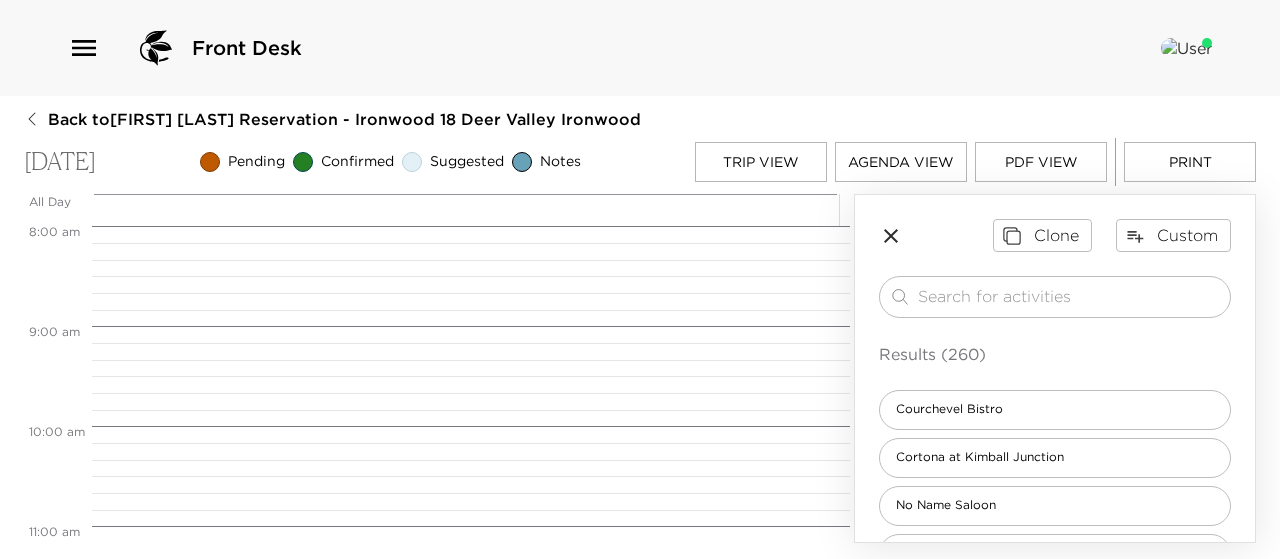type 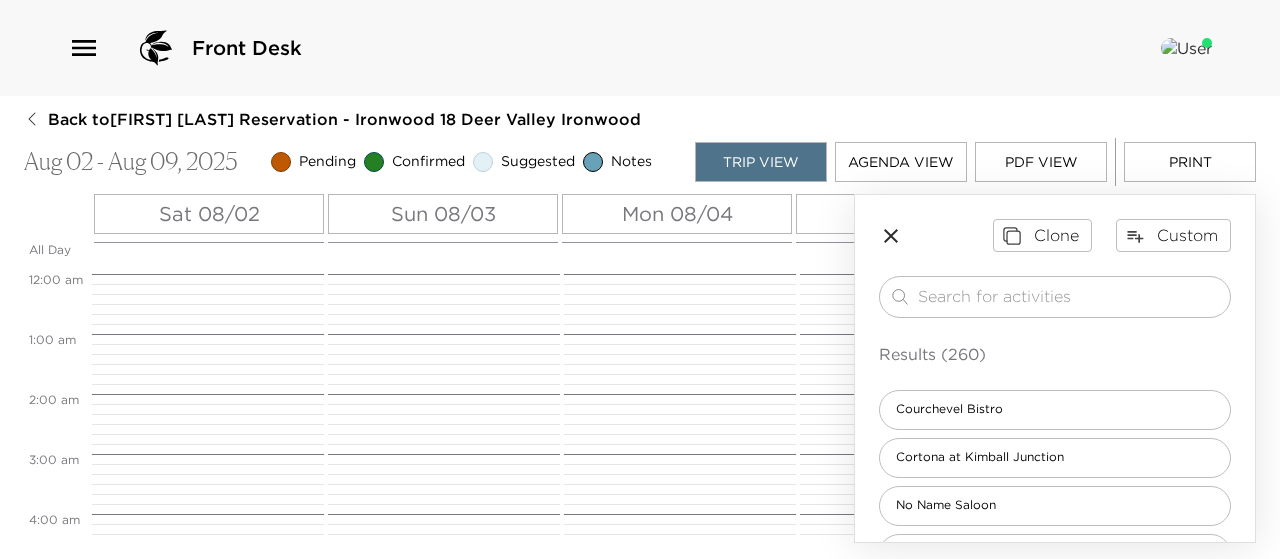 scroll, scrollTop: 960, scrollLeft: 0, axis: vertical 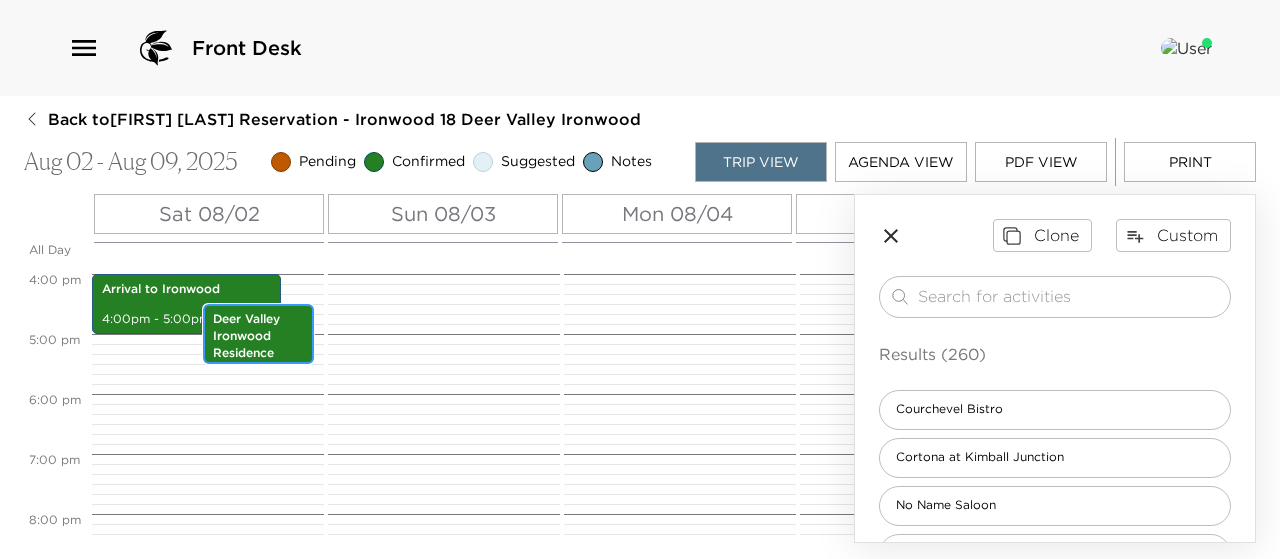 click on "Deer Valley Ironwood Residence Helpful Hints" at bounding box center [258, 344] 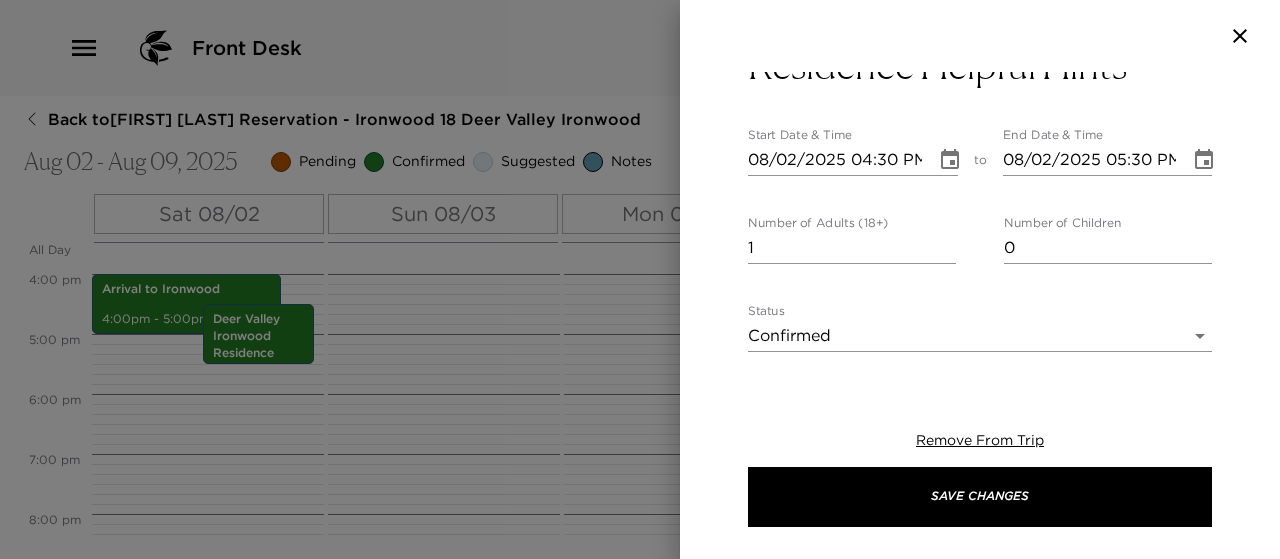 scroll, scrollTop: 120, scrollLeft: 0, axis: vertical 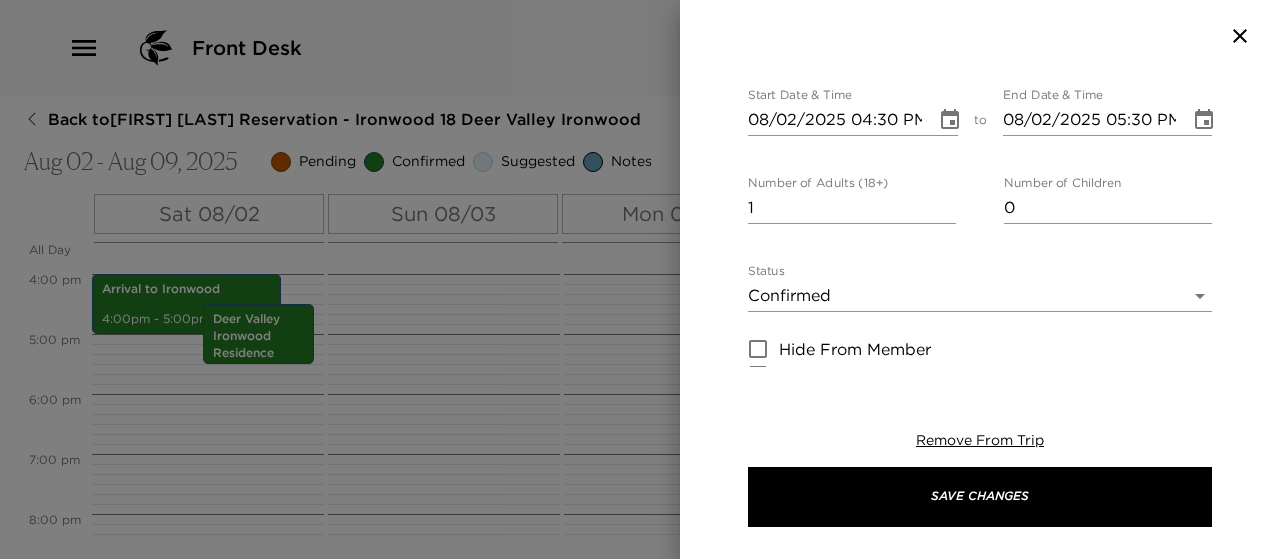 click on "Front Desk Back to Toni Wrenn Reservation - Ironwood 18 Deer Valley Ironwood Aug 02 - Aug 09, 2025 Pending Confirmed Suggested Notes Trip View Agenda View PDF View Print All Day Sat 08/02 Sun 08/03 Mon 08/04 Tue 08/05 Wed 08/06 Thu 08/07 Fri 08/08 Sat 08/09 12:00 AM 1:00 AM 2:00 AM 3:00 AM 4:00 AM 5:00 AM 6:00 AM 7:00 AM 8:00 AM 9:00 AM 10:00 AM 11:00 AM 12:00 PM 1:00 PM 2:00 PM 3:00 PM 4:00 PM 5:00 PM 6:00 PM 7:00 PM 8:00 PM 9:00 PM 10:00 PM 11:00 PM Arrival to Ironwood 4:00pm - 5:00pm Deer Valley Ironwood Residence Helpful Hints 4:30pm - 5:30pm Clone Custom ​ Results (260) Courchevel Bistro Cortona at Kimball Junction No Name Saloon Rime Seafood and Steak at St. Regis The Spur Bar and Grill Canyons Village Summer Concert Series Electric Bike Rentals Check Out of Montage at 11:00 AM and Move to Ironwood Oakley Rodeo in Oakley Code to the Ironwood Fitness Room Deer Valley Ironwood Residence Helpful Hints Start Date & Time [DATE] [TIME] to End Date & Time [DATE] [TIME] Number of Adults (18+) [NUMBER] 0" at bounding box center (640, 279) 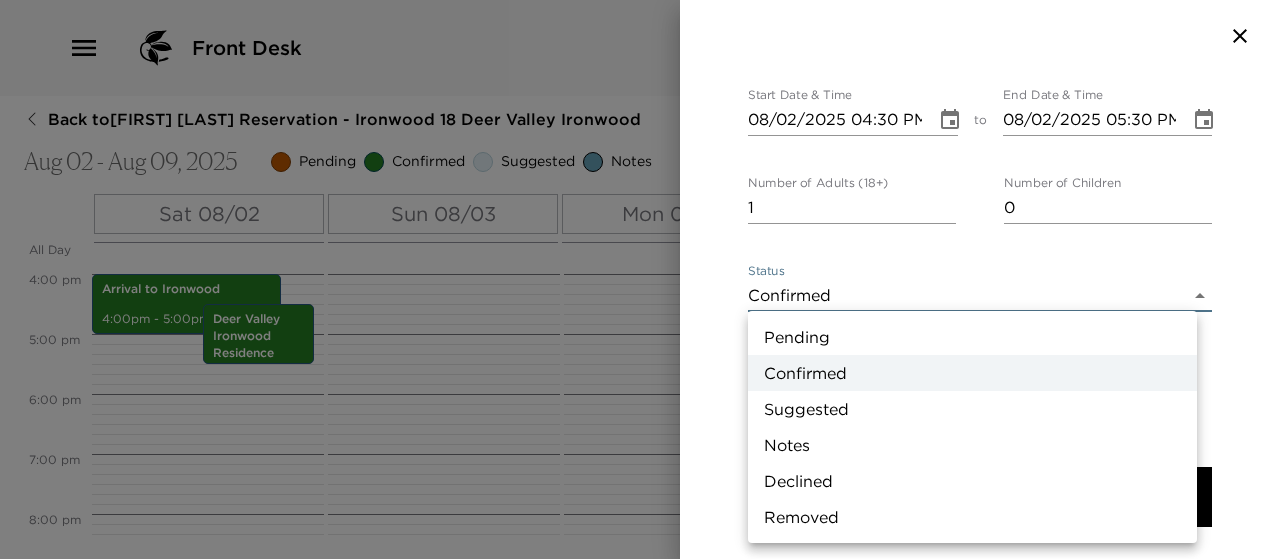 click on "Notes" at bounding box center (972, 445) 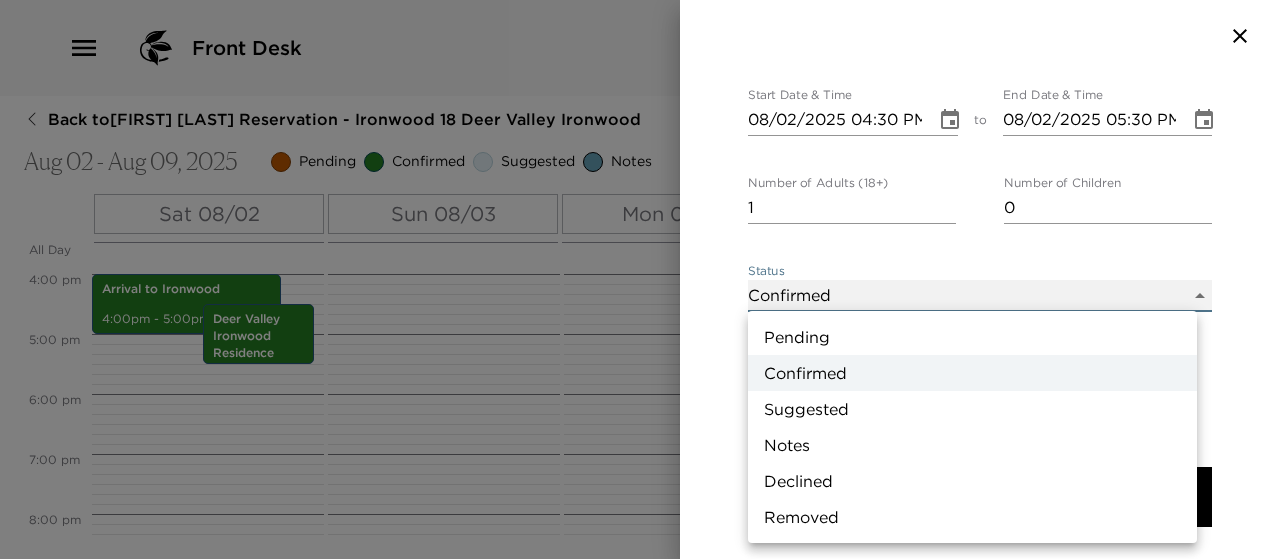 type on "Concierge Note" 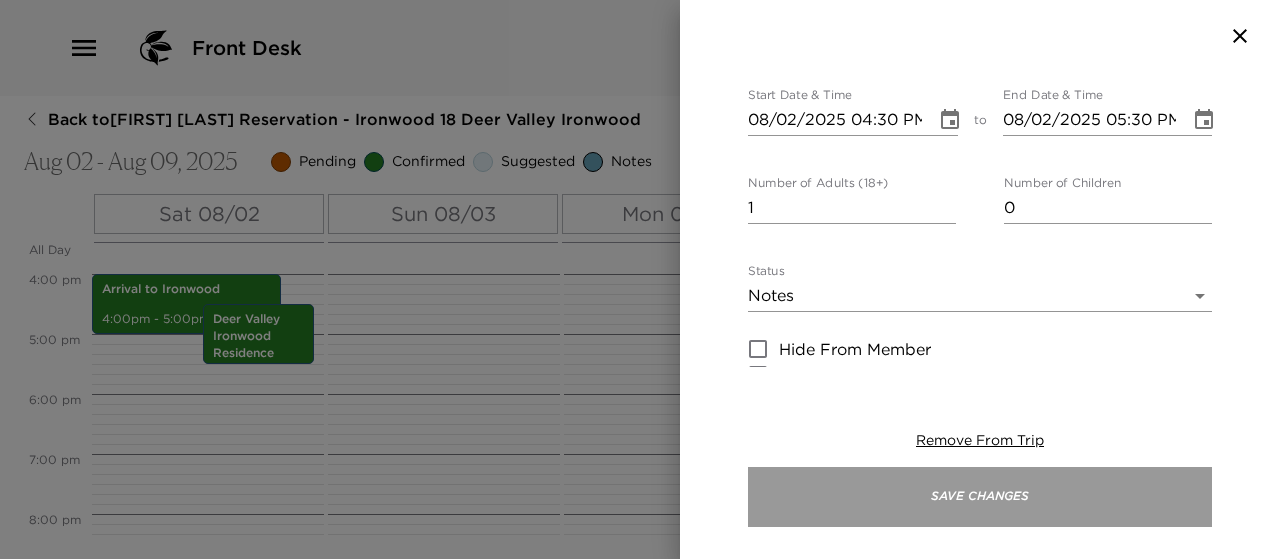 click on "Save Changes" at bounding box center (980, 497) 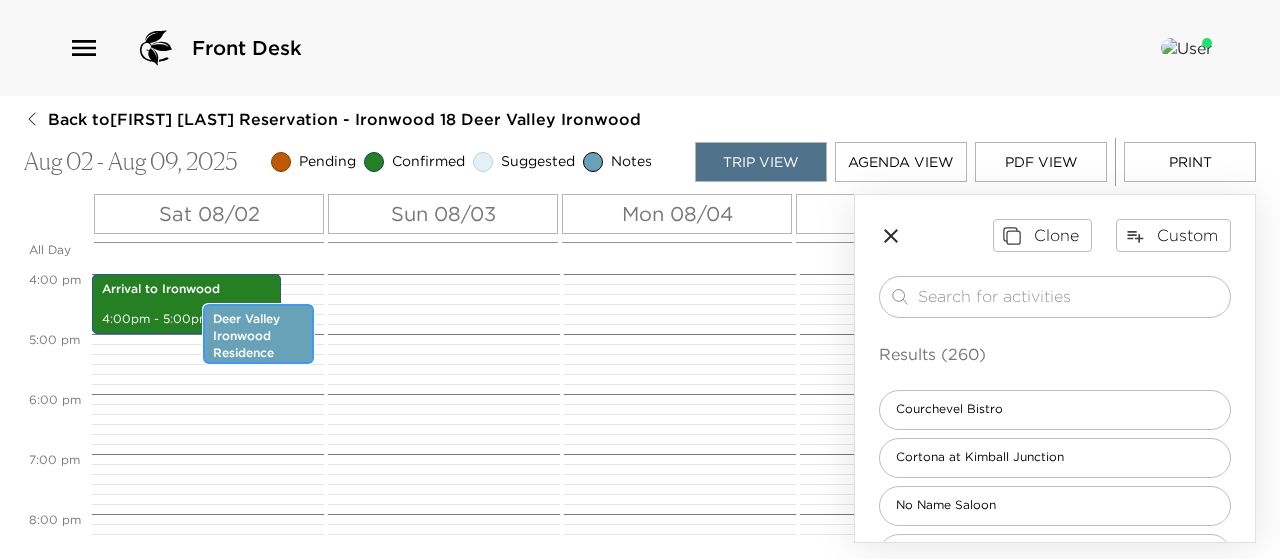 scroll, scrollTop: 946, scrollLeft: 0, axis: vertical 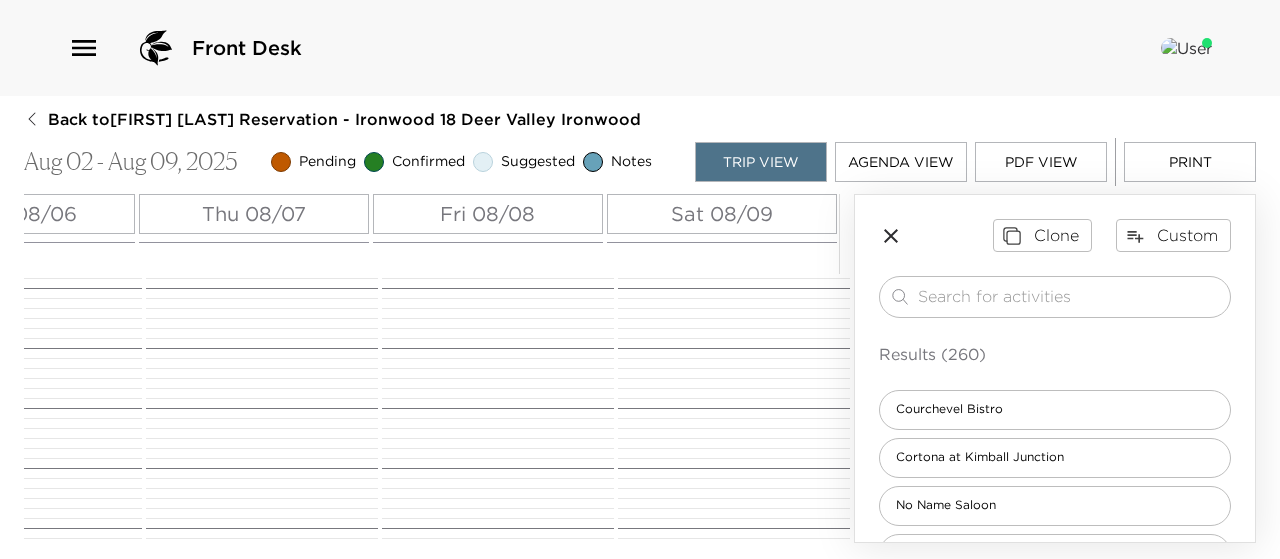 click on "Sat 08/09" at bounding box center (722, 214) 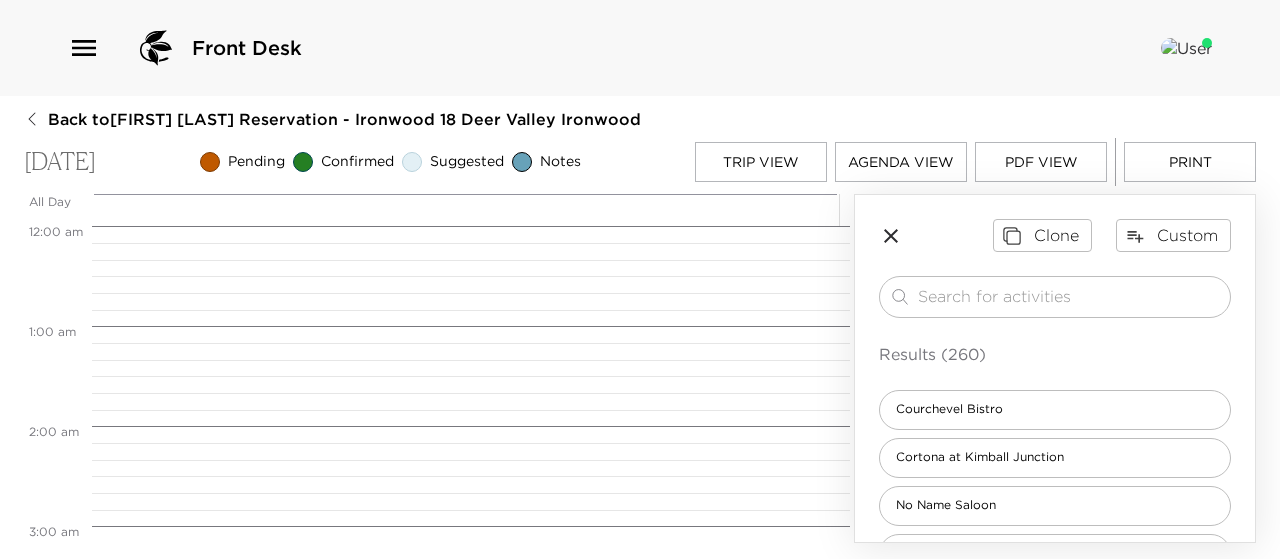 scroll, scrollTop: 0, scrollLeft: 0, axis: both 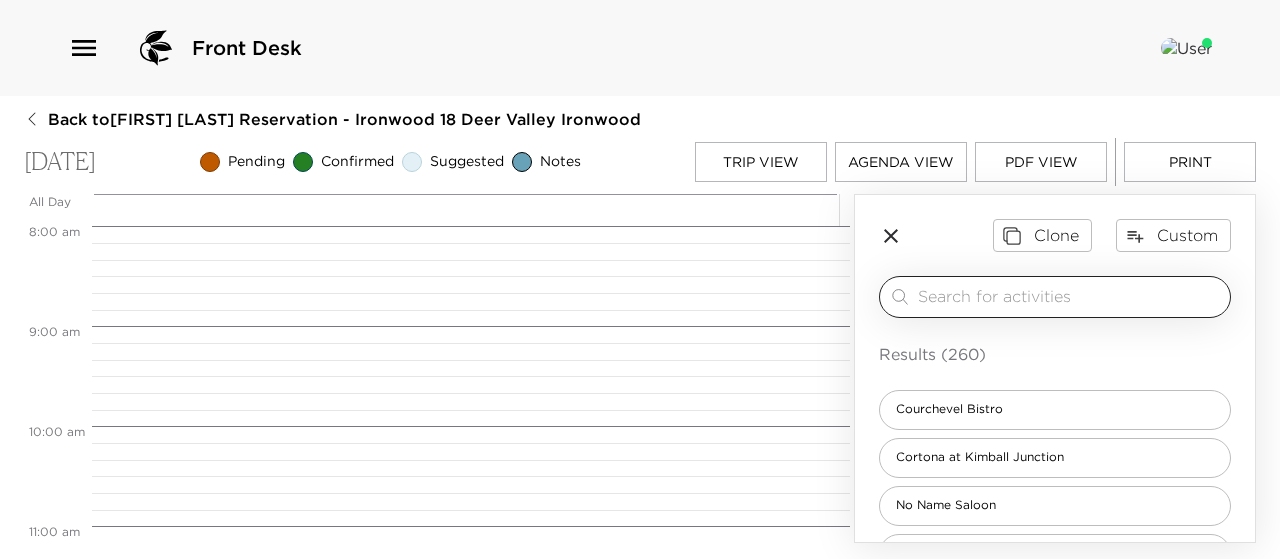 click at bounding box center [1070, 296] 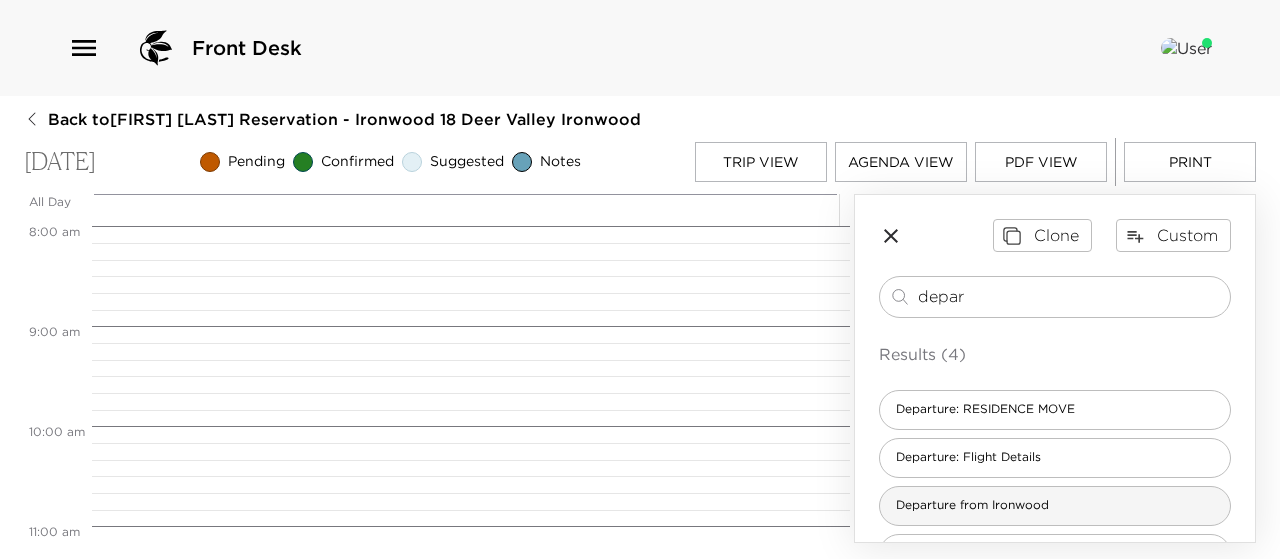 type on "depar" 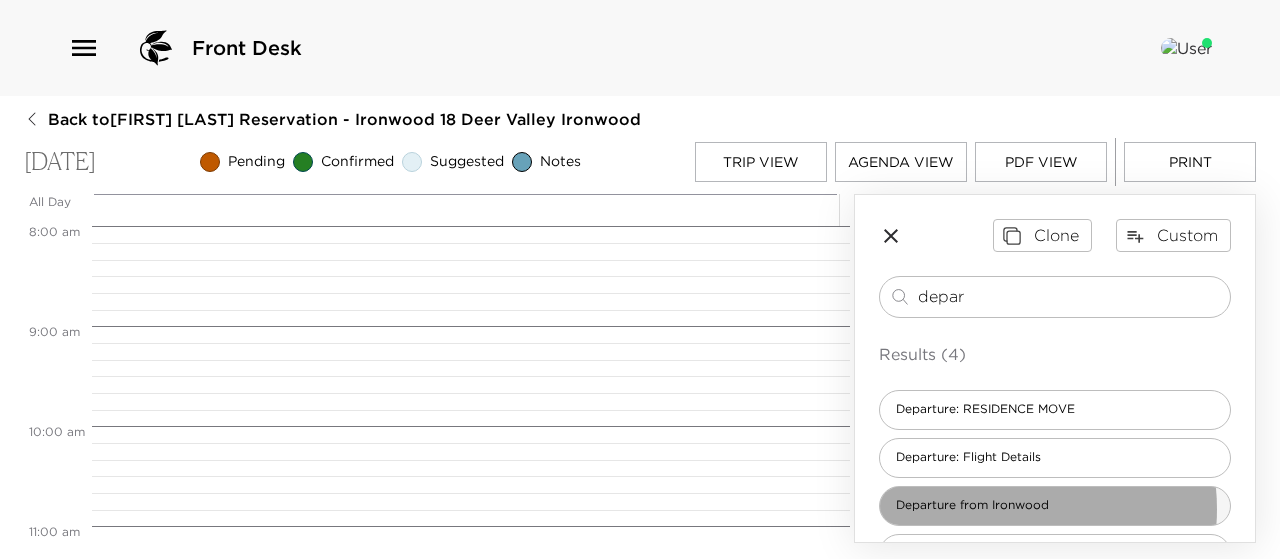 click on "Departure from Ironwood" at bounding box center [972, 505] 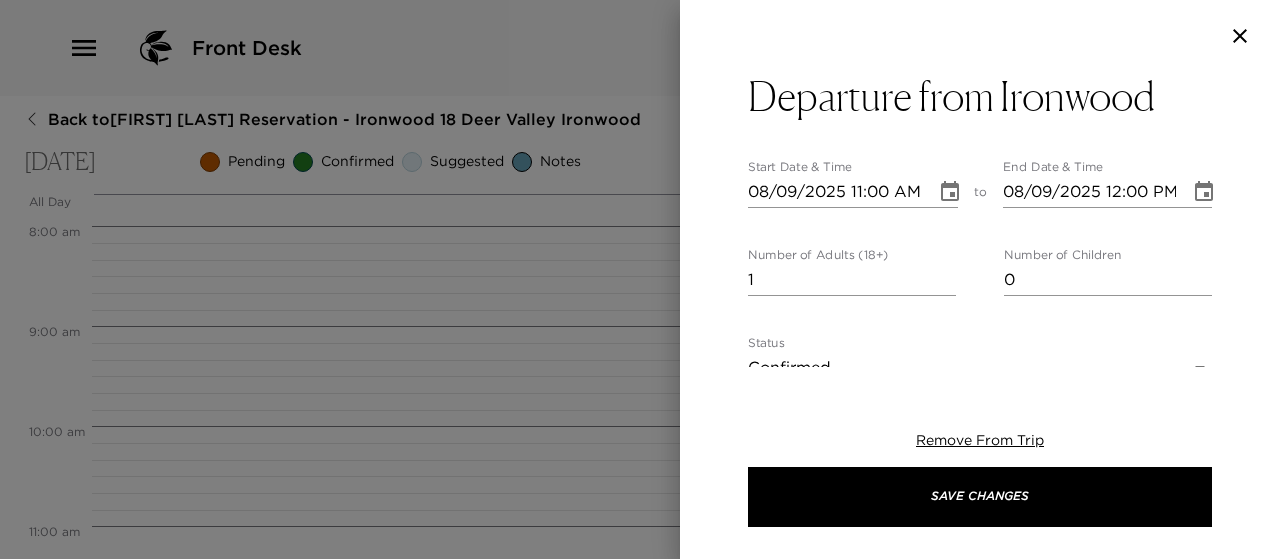 type on "Please note that check out time is 11:00 am. If I can assist you with arrangements for the remainder of your day, please let me know. I will deliver a copy of your final bill at our prearranged time, as well as assist you with any luggage or other needs. Please leave all keys and garage door openers in the residence upon your departure and pull the front door shut. Your residence door will lock automatically behind you. On behalf of myself and the entire Deer Valley team, we hope you enjoyed your stay and we look forward to you visiting Park City again soon!" 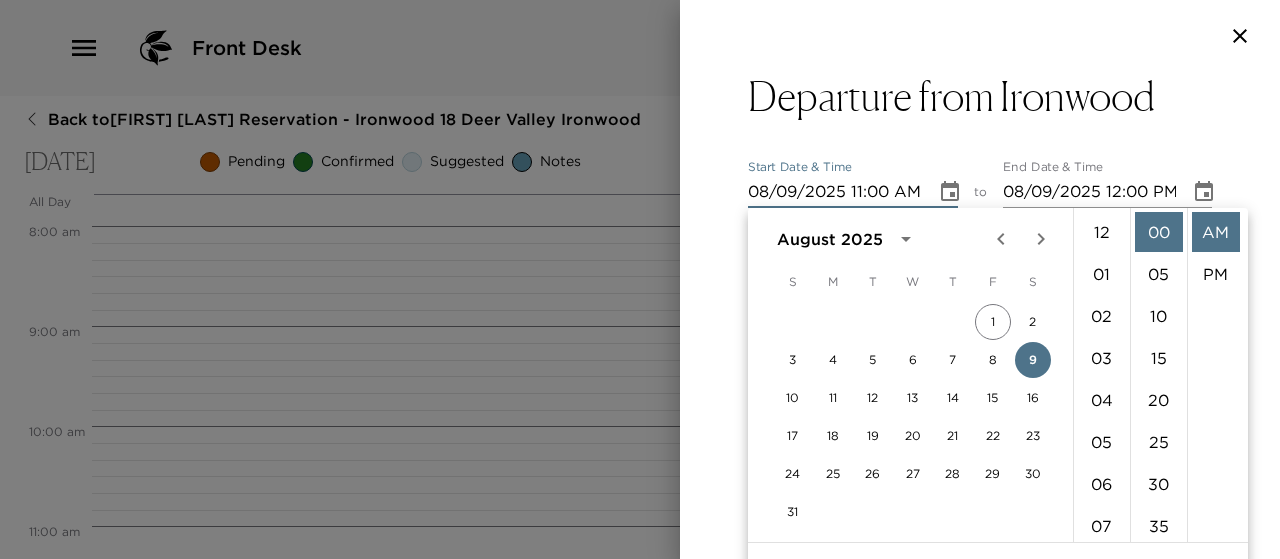 scroll, scrollTop: 462, scrollLeft: 0, axis: vertical 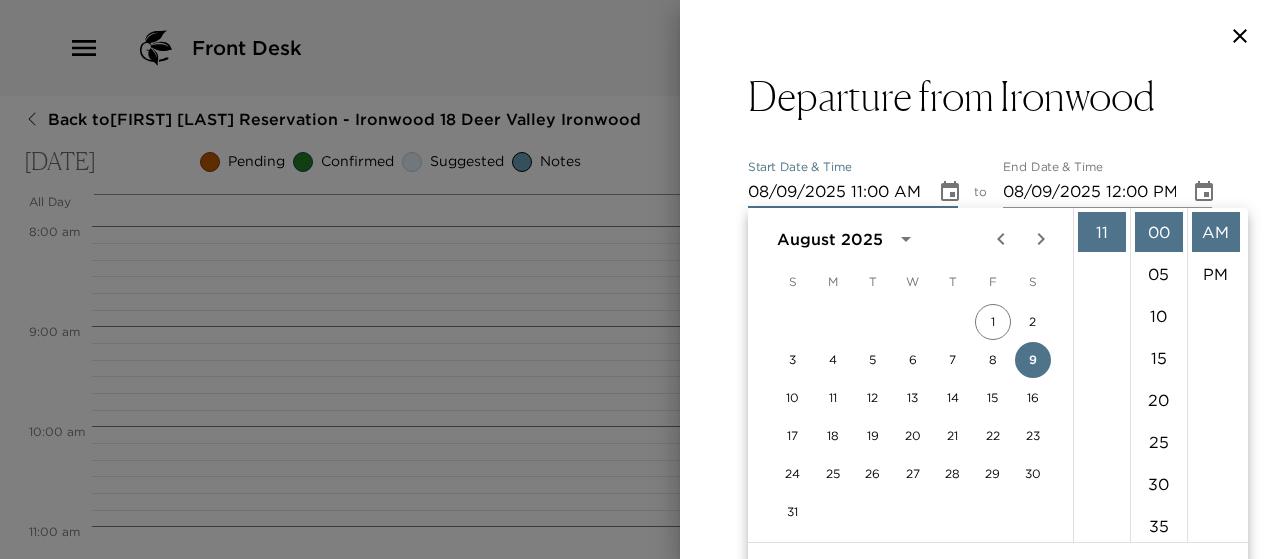 click on "End Date & Time 08/09/2025 12:00 PM" at bounding box center [1108, 184] 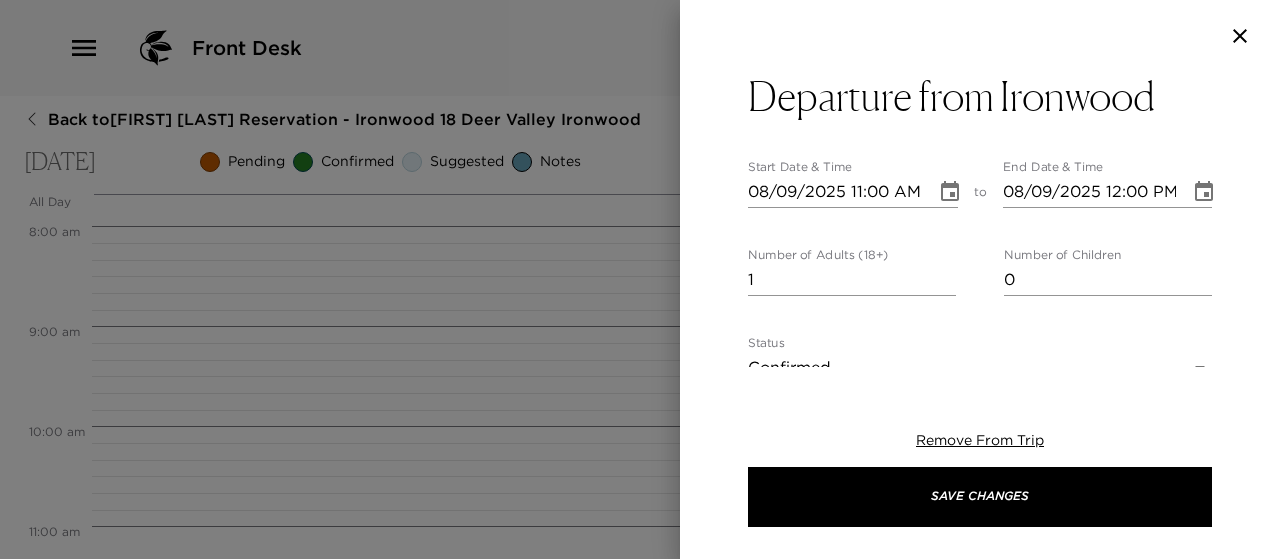 click 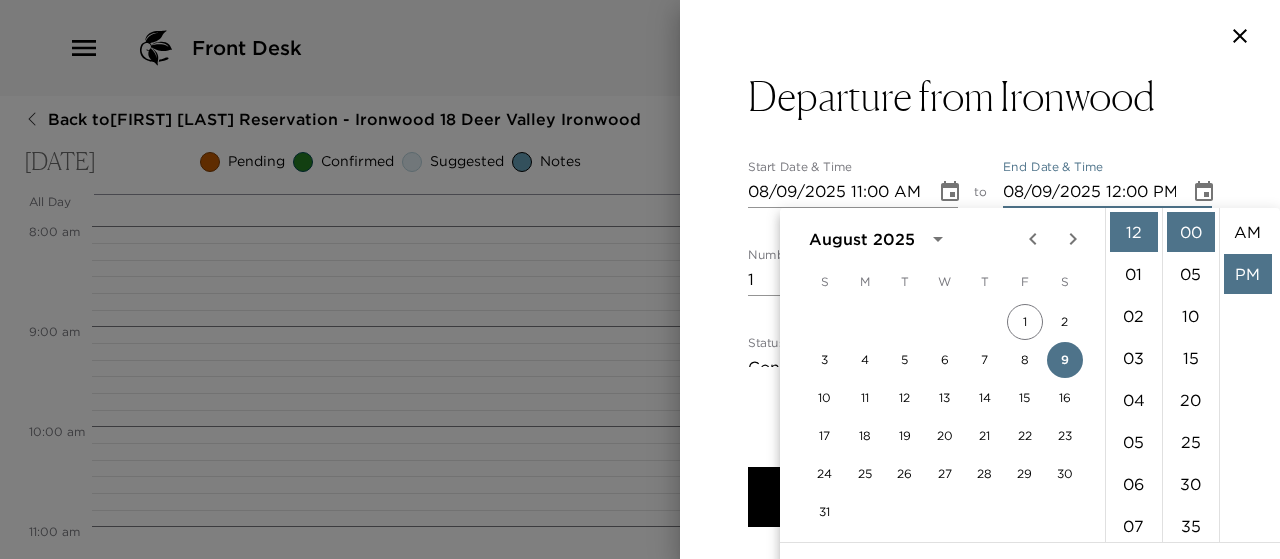 scroll, scrollTop: 42, scrollLeft: 0, axis: vertical 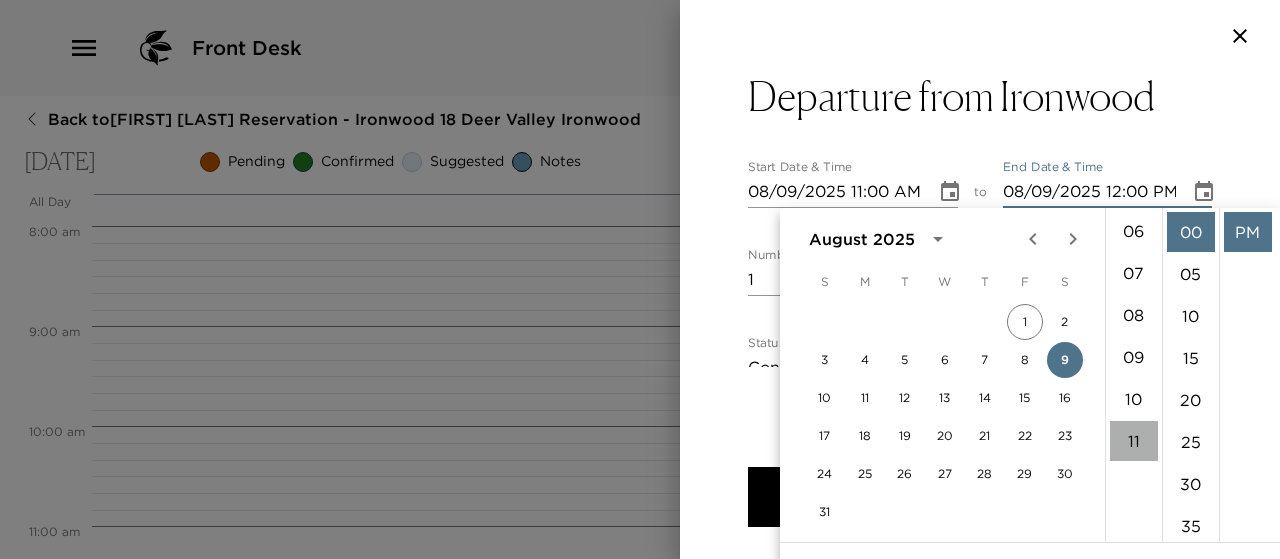 click on "11" at bounding box center (1134, 441) 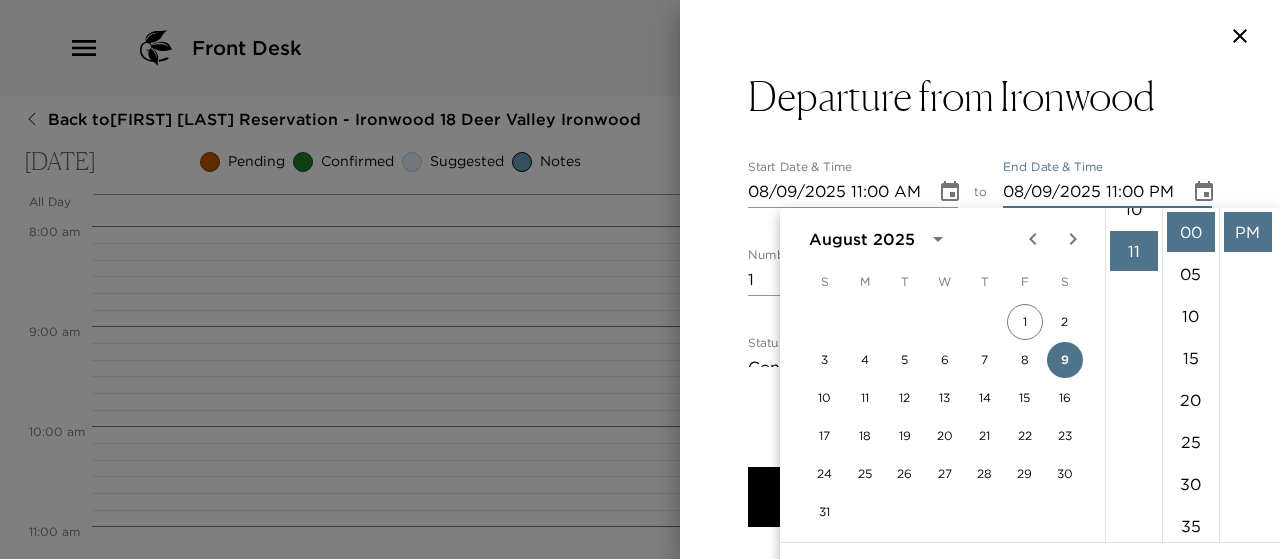 scroll, scrollTop: 462, scrollLeft: 0, axis: vertical 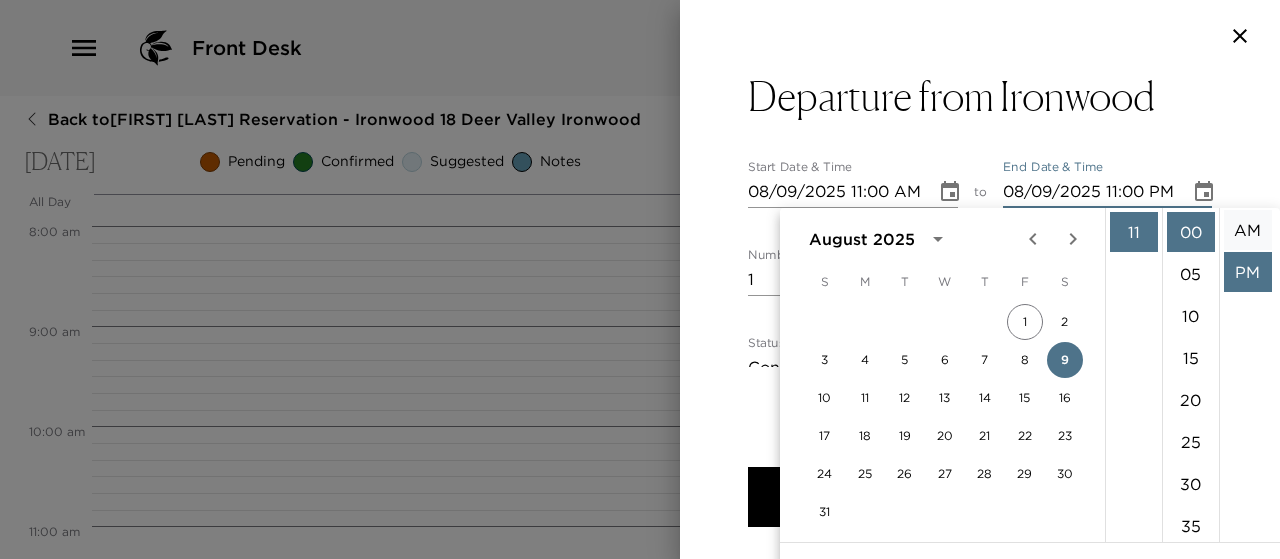 click on "AM" at bounding box center (1248, 230) 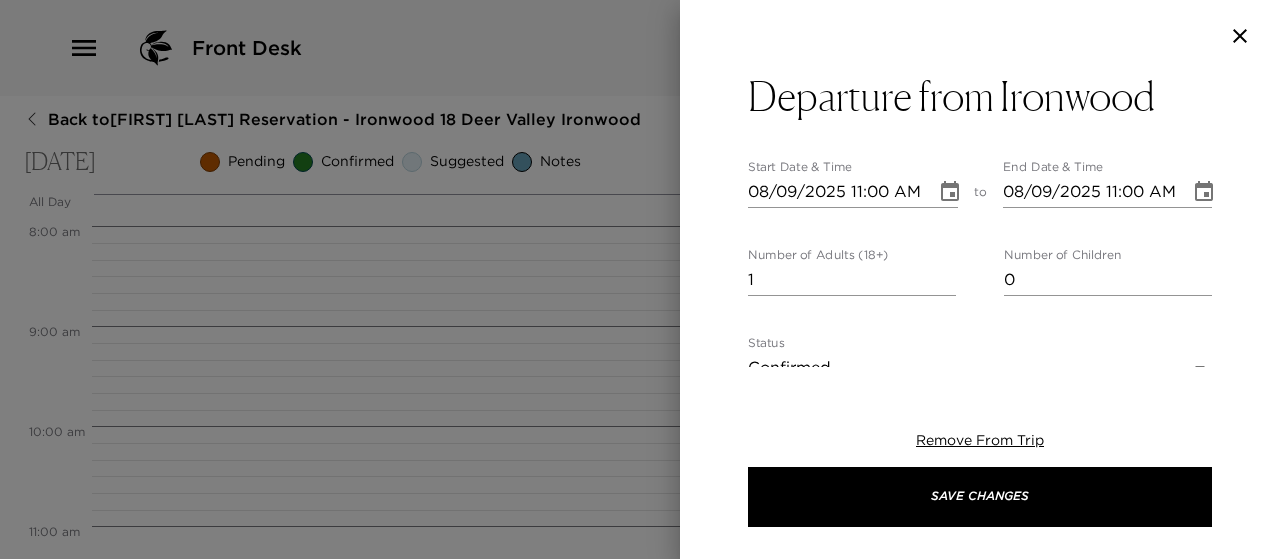 scroll, scrollTop: 0, scrollLeft: 0, axis: both 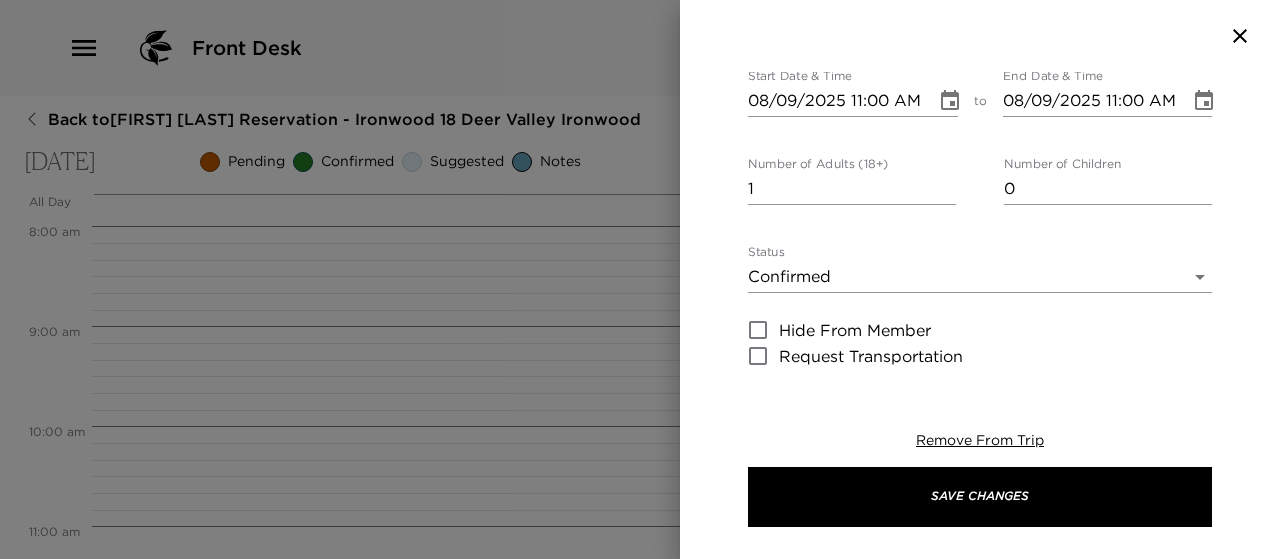 click on "Front Desk Back to Toni Wrenn Reservation - Ironwood 18 Deer Valley Ironwood Saturday, August 9, 2025 Pending Confirmed Suggested Notes Trip View Agenda View PDF View Print All Day Sat 08/09 12:00 AM 1:00 AM 2:00 AM 3:00 AM 4:00 AM 5:00 AM 6:00 AM 7:00 AM 8:00 AM 9:00 AM 10:00 AM 11:00 AM 12:00 PM 1:00 PM 2:00 PM 3:00 PM 4:00 PM 5:00 PM 6:00 PM 7:00 PM 8:00 PM 9:00 PM 10:00 PM 11:00 PM Clone Custom depar ​ Results (4) Departure: RESIDENCE MOVE Departure: Flight Details Departure from Ironwood Departure - Snowbound Private Transportation to Airport Departure from Ironwood Start Date & Time [DATE] [TIME] to End Date & Time [DATE] [TIME] Number of Adults (18+) [NUMBER] Number of Children [NUMBER] Status Confirmed Confirmed Hide From Member Request Transportation Concierge Notes x Cost ​ x Address ​ x Phone Number ​ Email ​ Website ​ Cancellation Policy ​ undefined Recommended Attire ​ undefined Age Range ​ undefined Remove From Trip Save Changes" at bounding box center (640, 279) 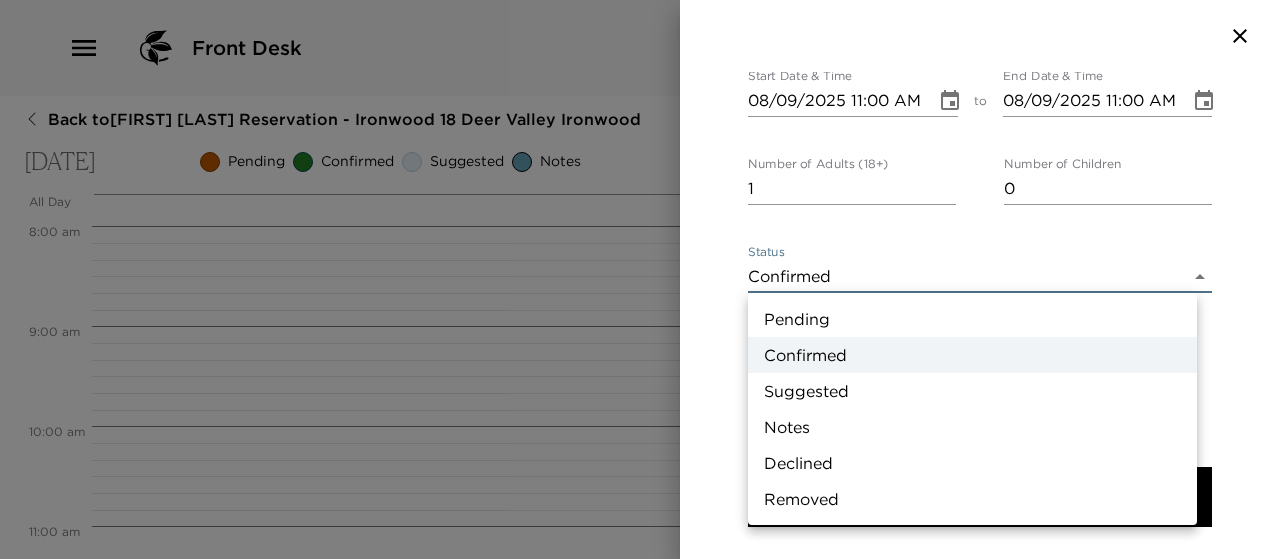 click at bounding box center [640, 279] 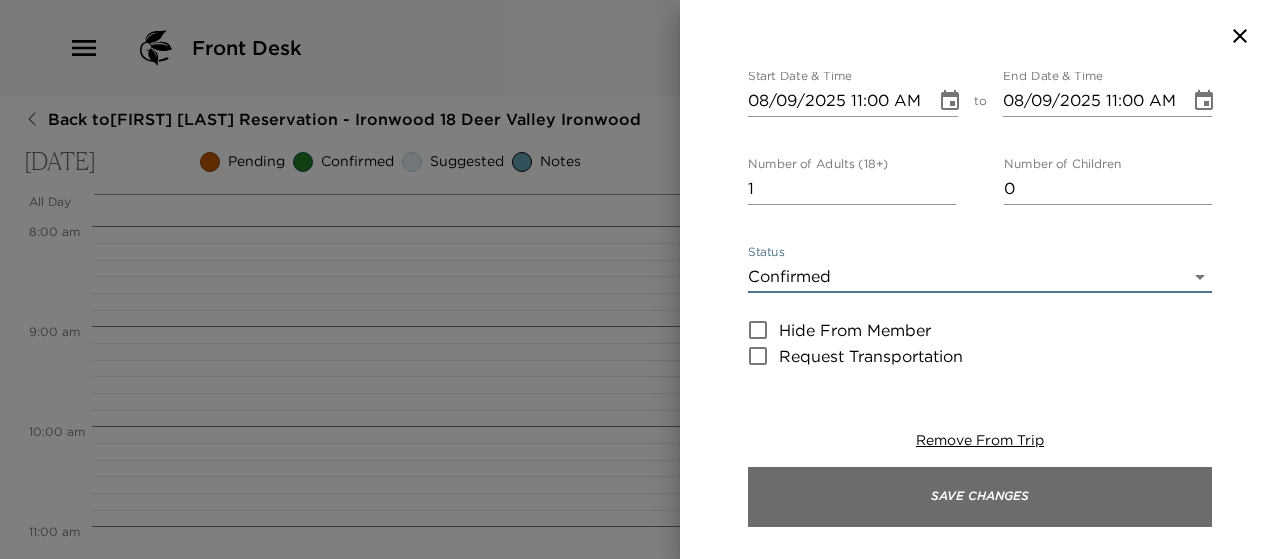 click on "Save Changes" at bounding box center [980, 497] 